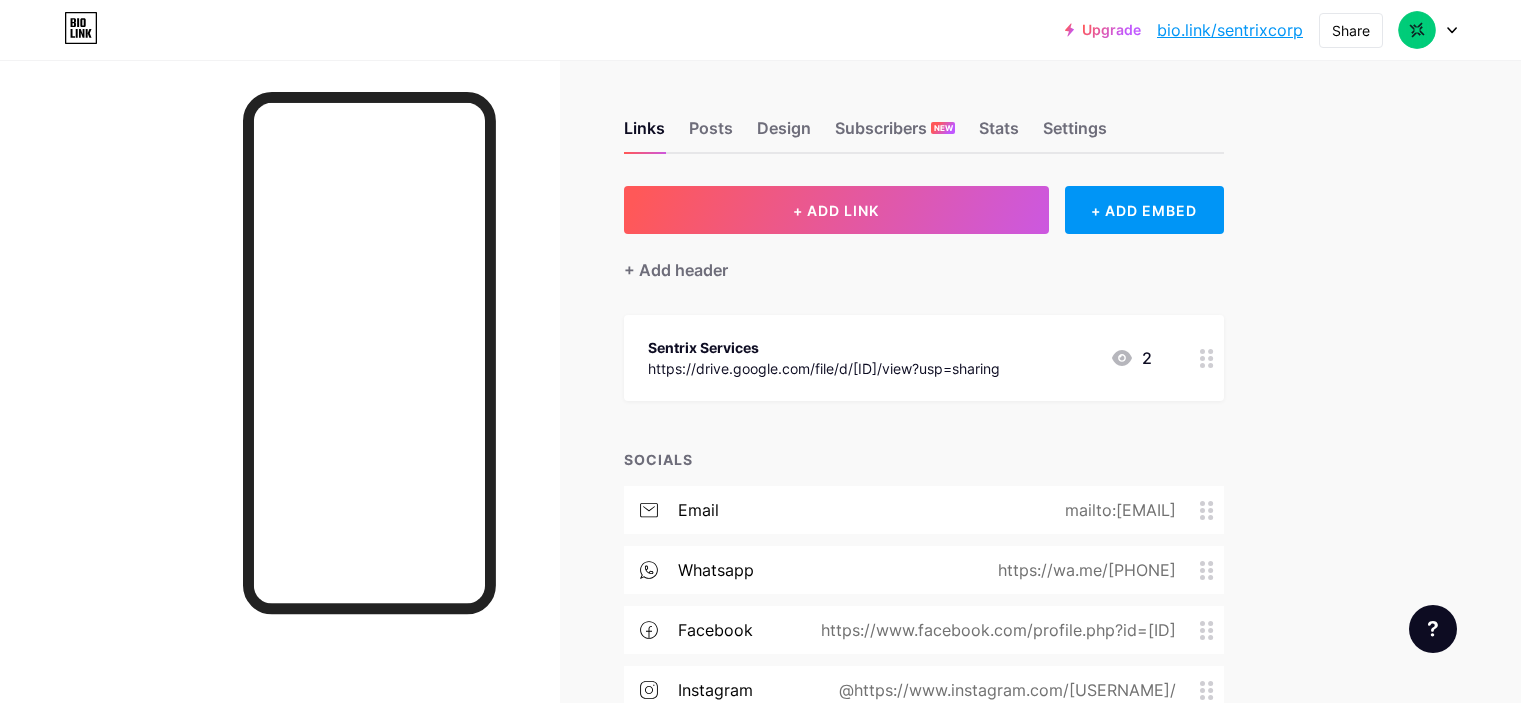 scroll, scrollTop: 0, scrollLeft: 0, axis: both 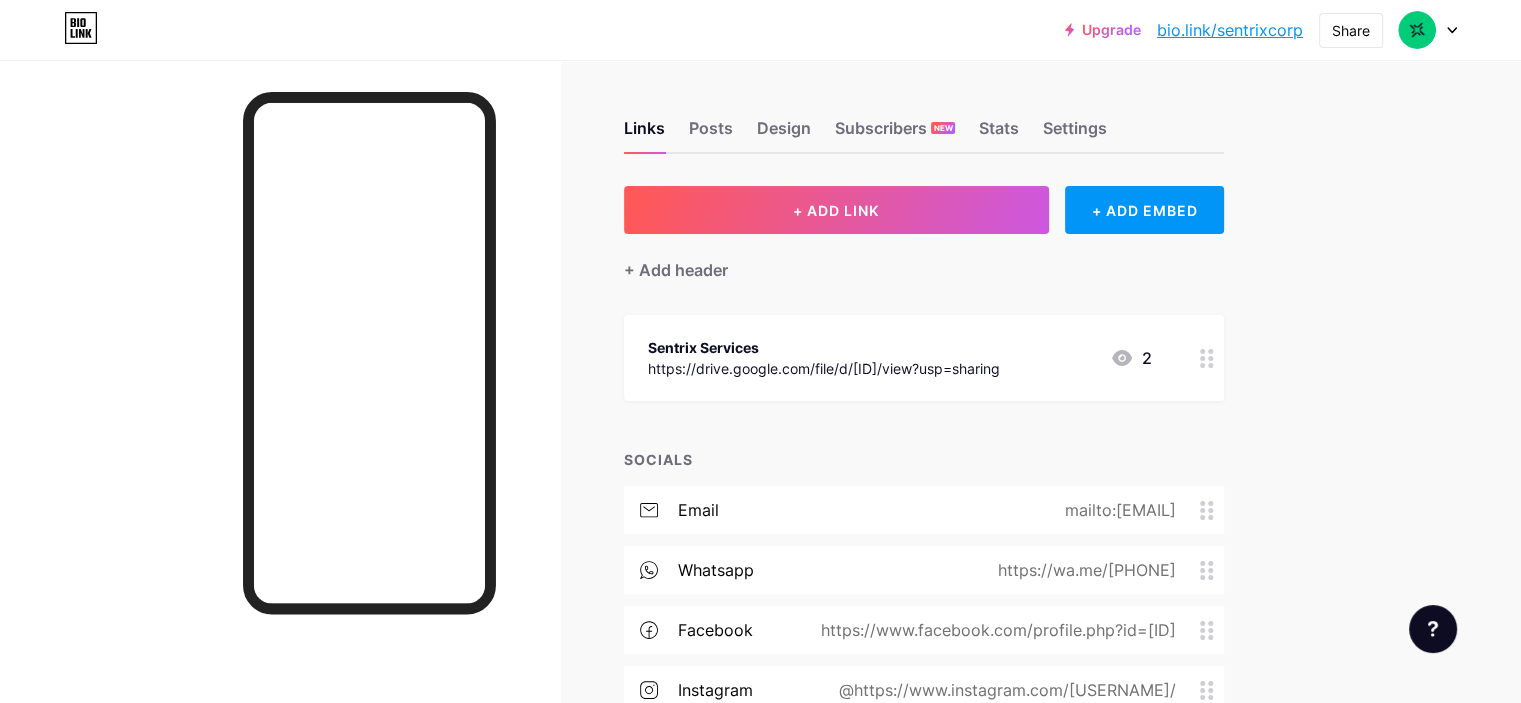 click on "Links
Posts
Design
Subscribers
NEW
Stats
Settings       + ADD LINK     + ADD EMBED
+ Add header
Sentrix Services
https://drive.google.com/file/d/[ID]/view?usp=sharing
2
SOCIALS
email
mailto:[EMAIL]
whatsapp
https://wa.me/[PHONE]
facebook
https://www.facebook.com/profile.php?id=[ID]
instagram
@[https://www.instagram.com/[USERNAME]/               + Add socials                       Feature requests             Help center         Contact support" at bounding box center [654, 467] 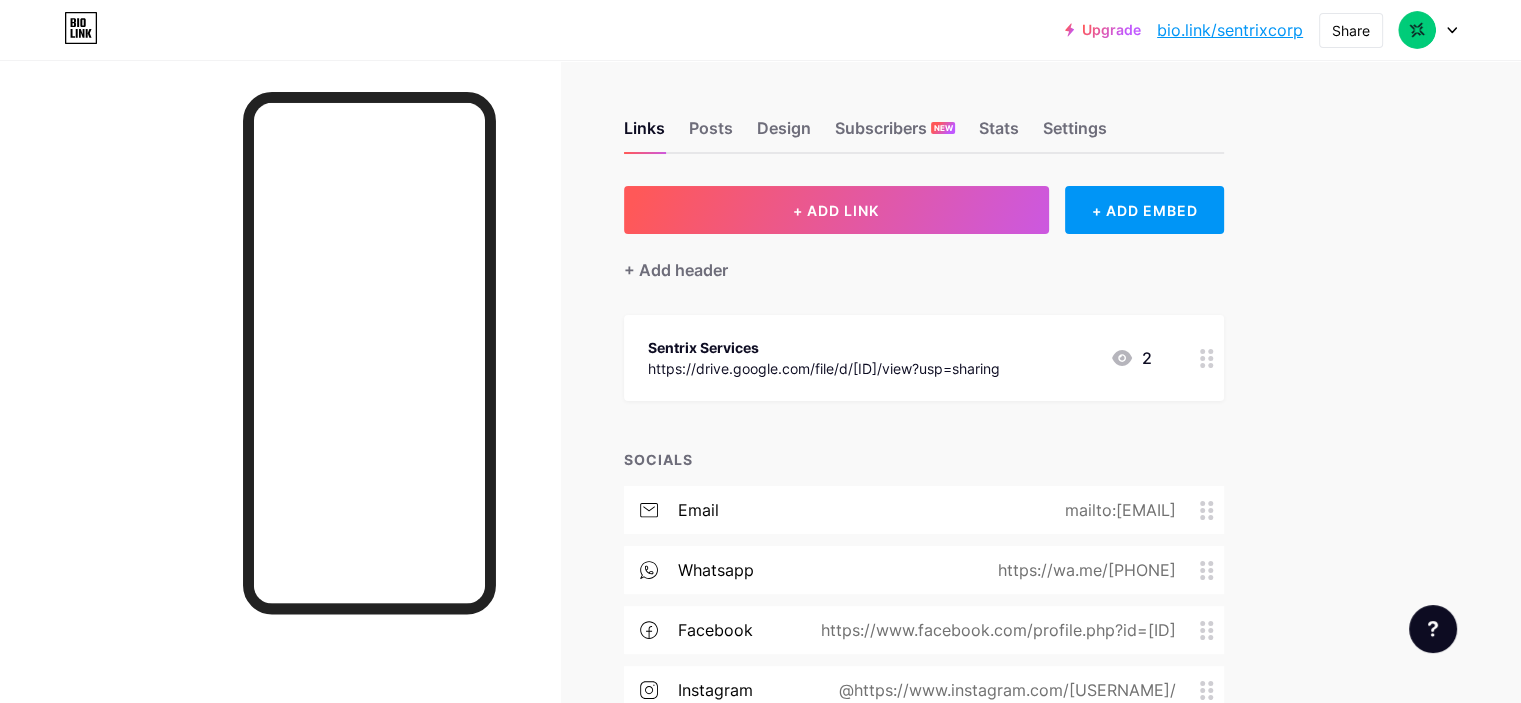 click at bounding box center [280, 411] 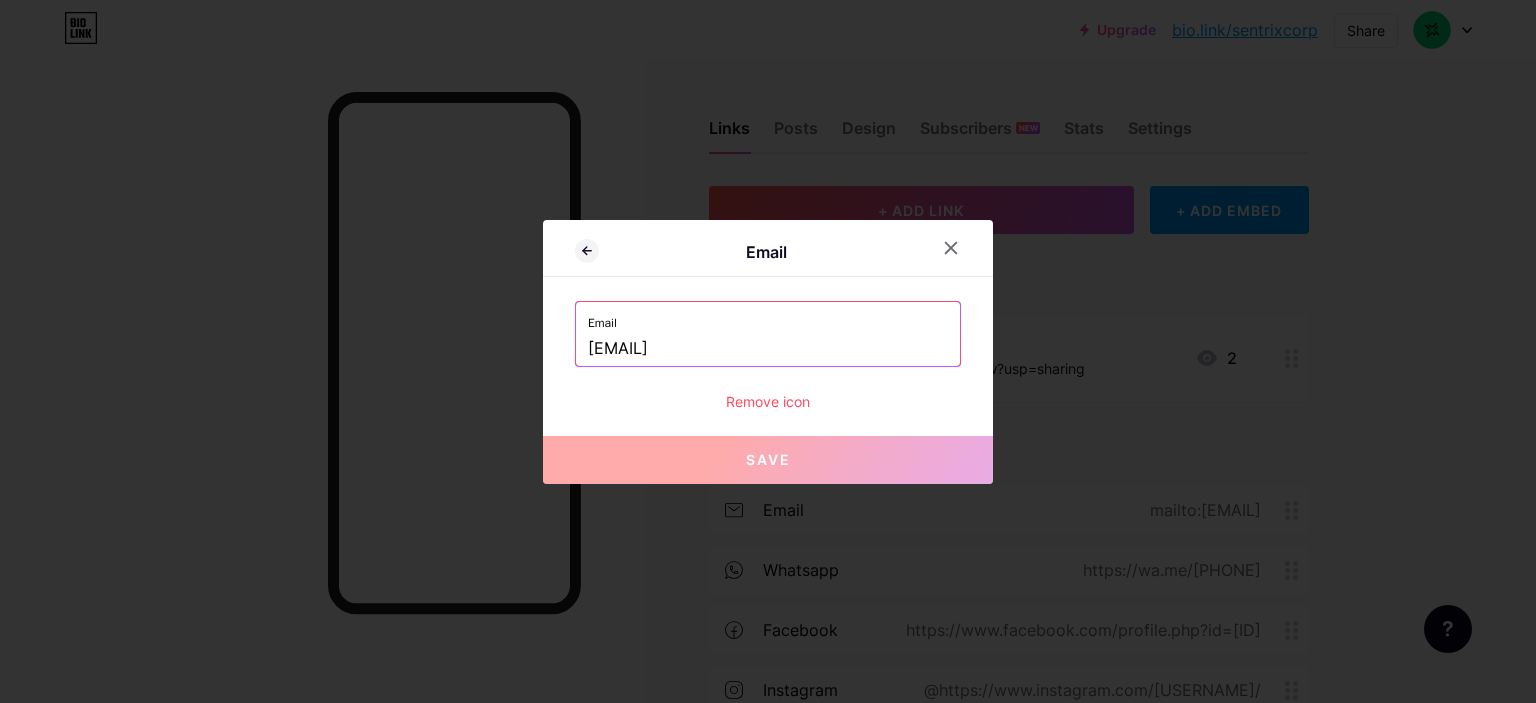 click at bounding box center (768, 351) 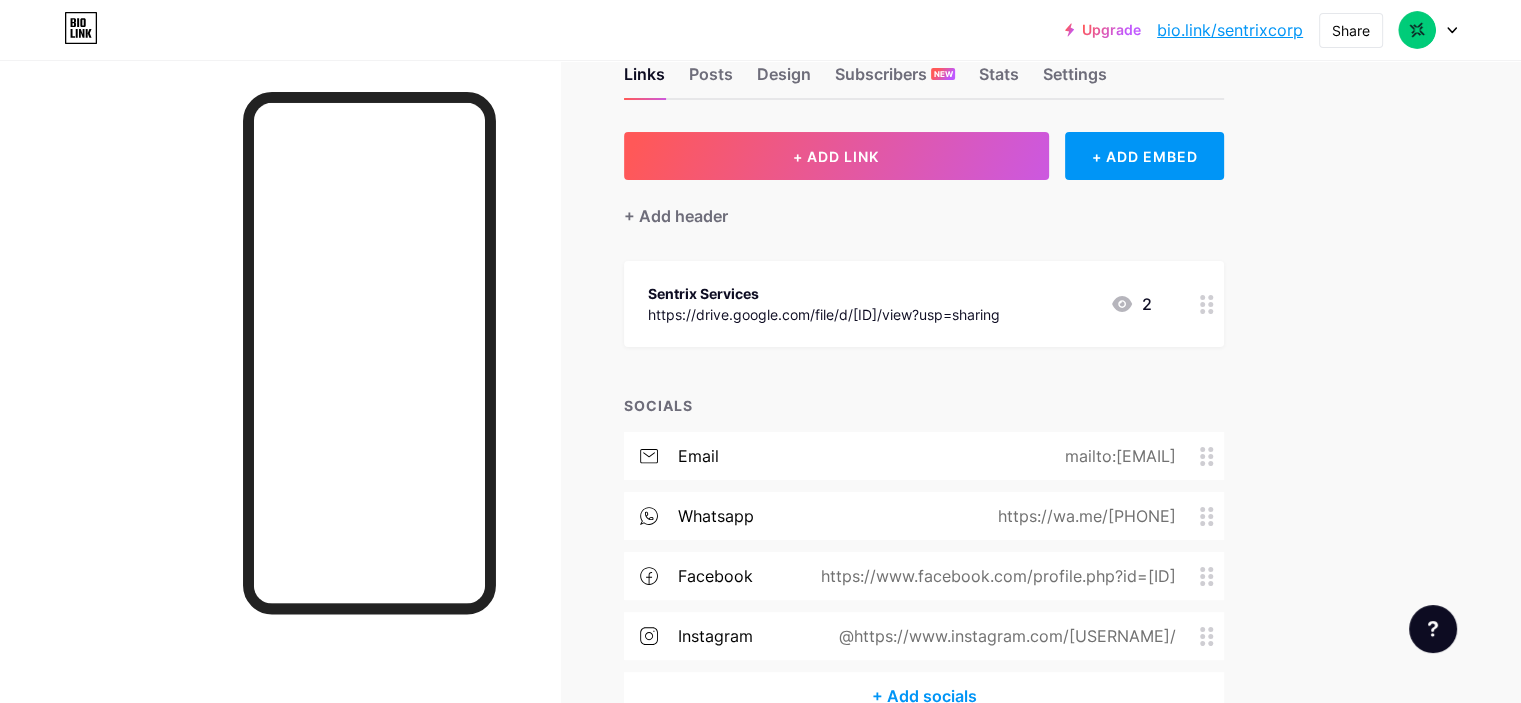 scroll, scrollTop: 133, scrollLeft: 0, axis: vertical 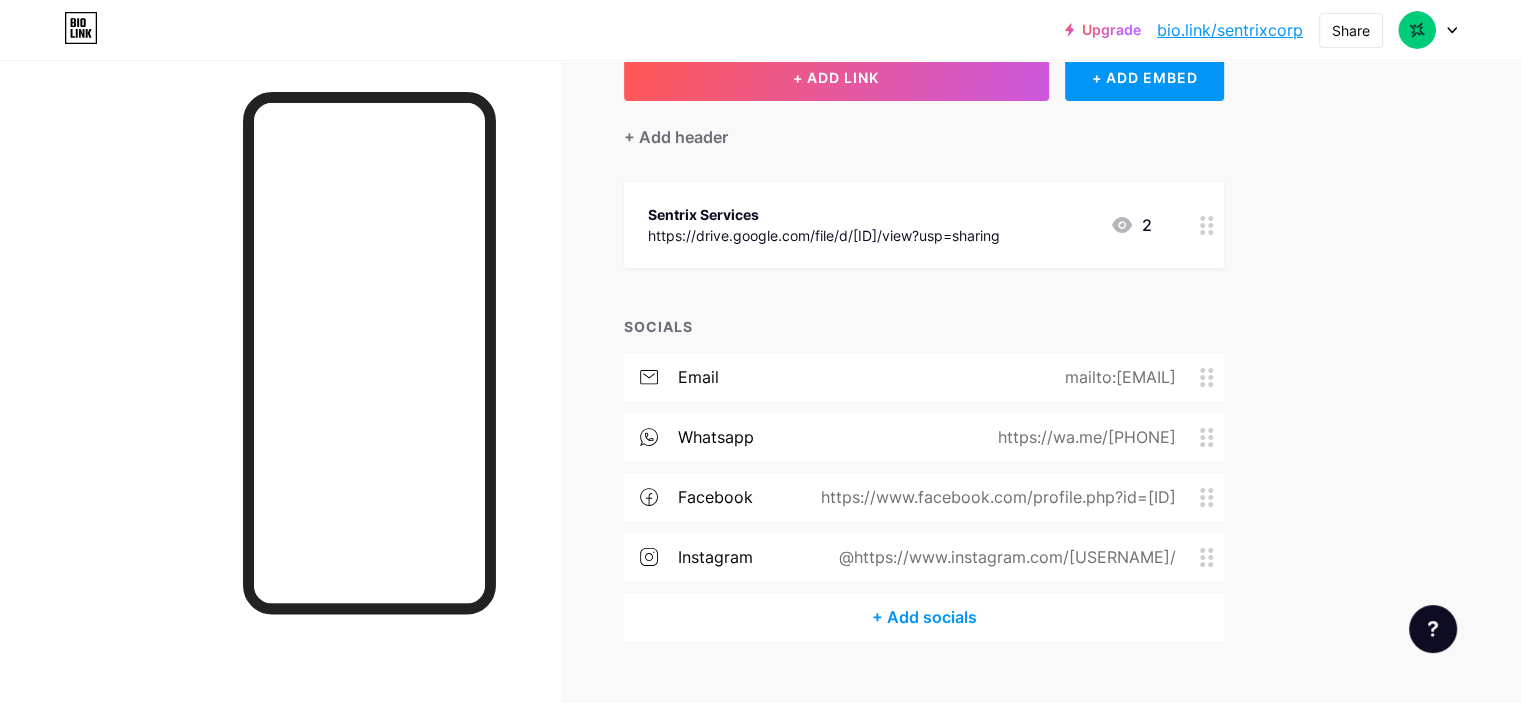 click on "instagram
@[https://www.instagram.com/[USERNAME]/" at bounding box center (924, 557) 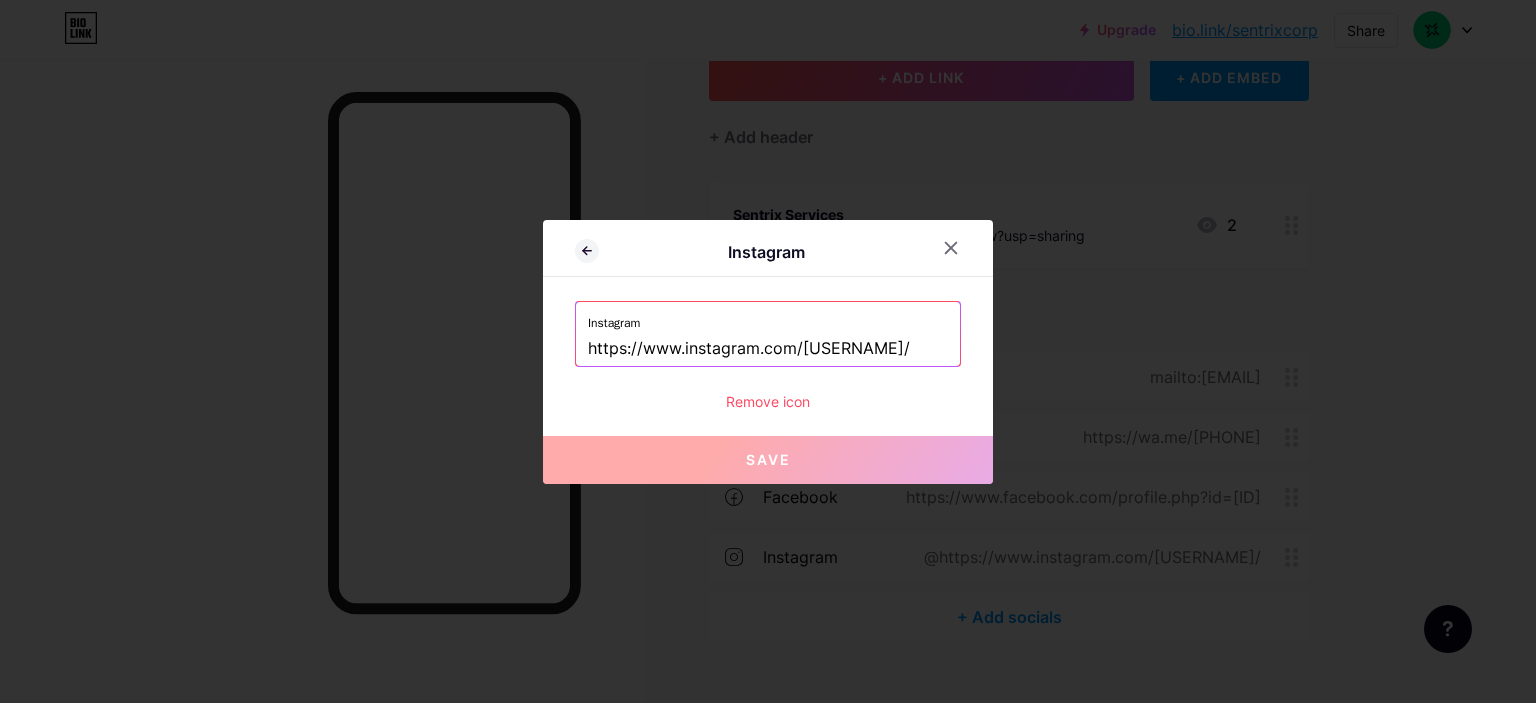 click on "https://www.instagram.com/[USERNAME]/" at bounding box center [768, 349] 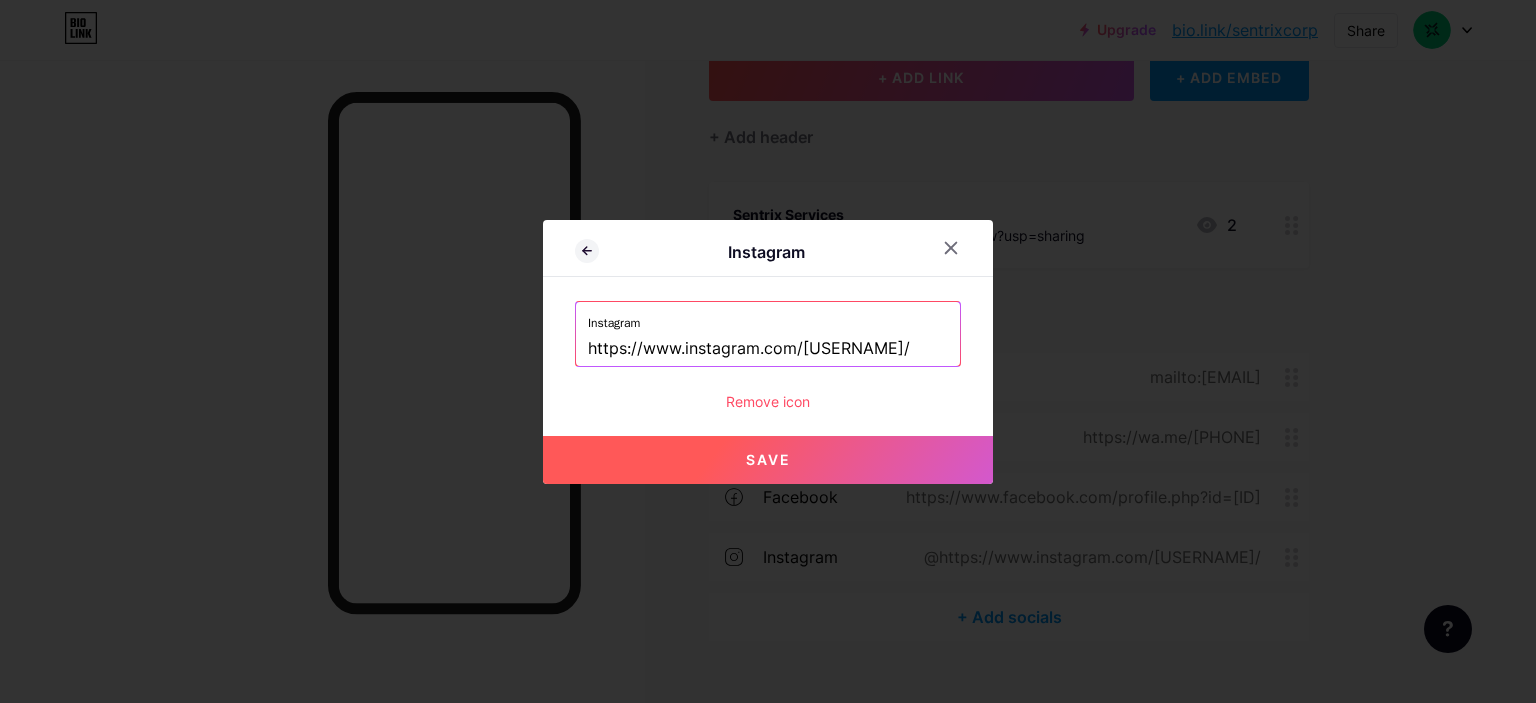 click on "https://www.instagram.com/[USERNAME]/" at bounding box center [768, 349] 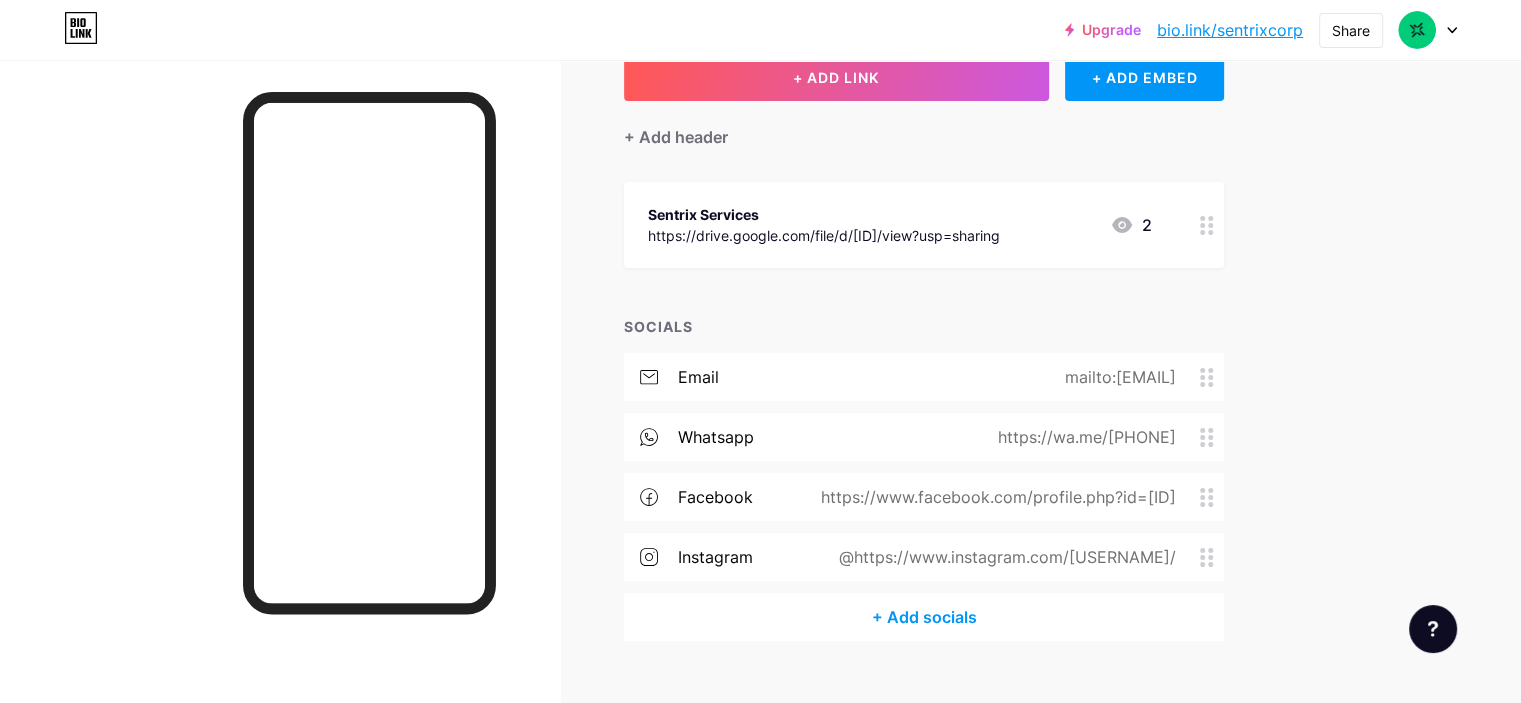 click on "@https://www.instagram.com/[USERNAME]/" at bounding box center [1003, 557] 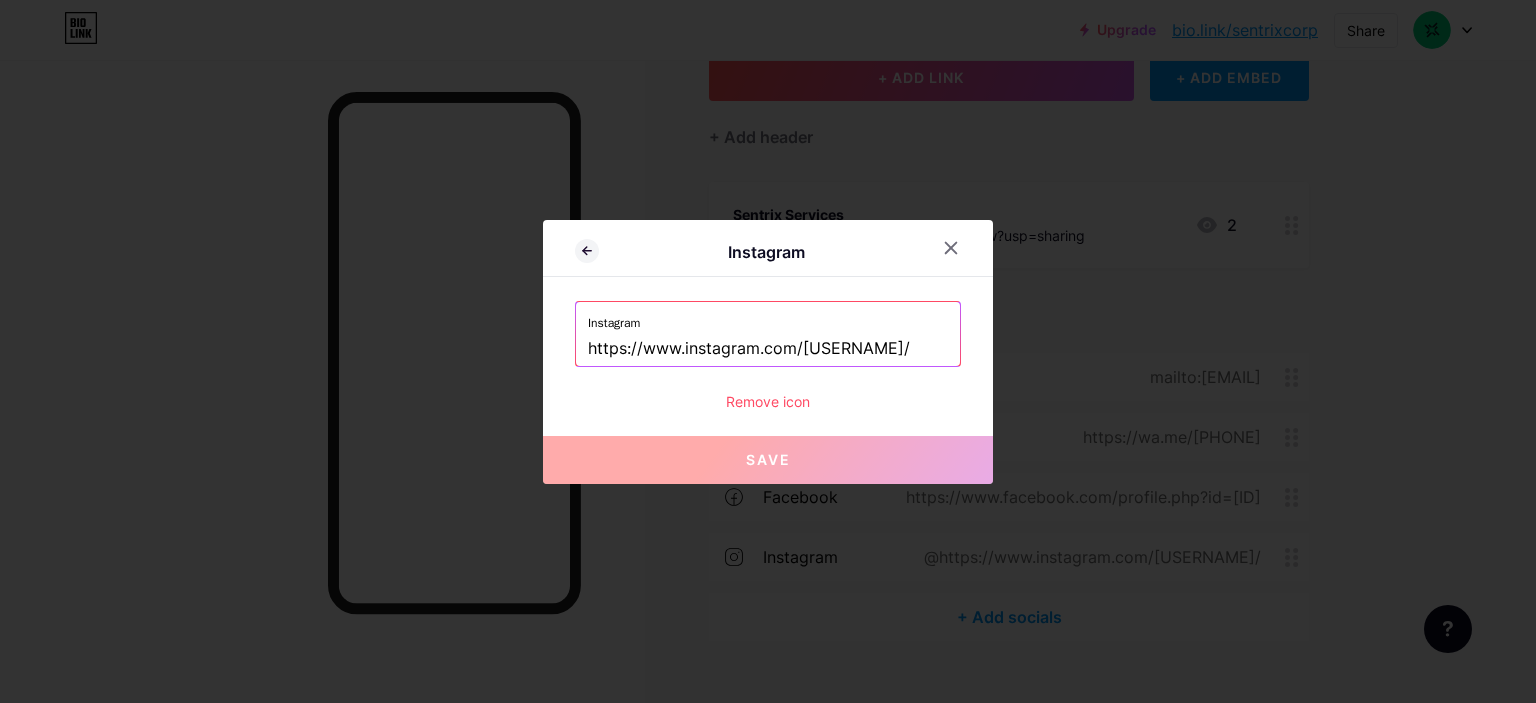 drag, startPoint x: 636, startPoint y: 347, endPoint x: 481, endPoint y: 347, distance: 155 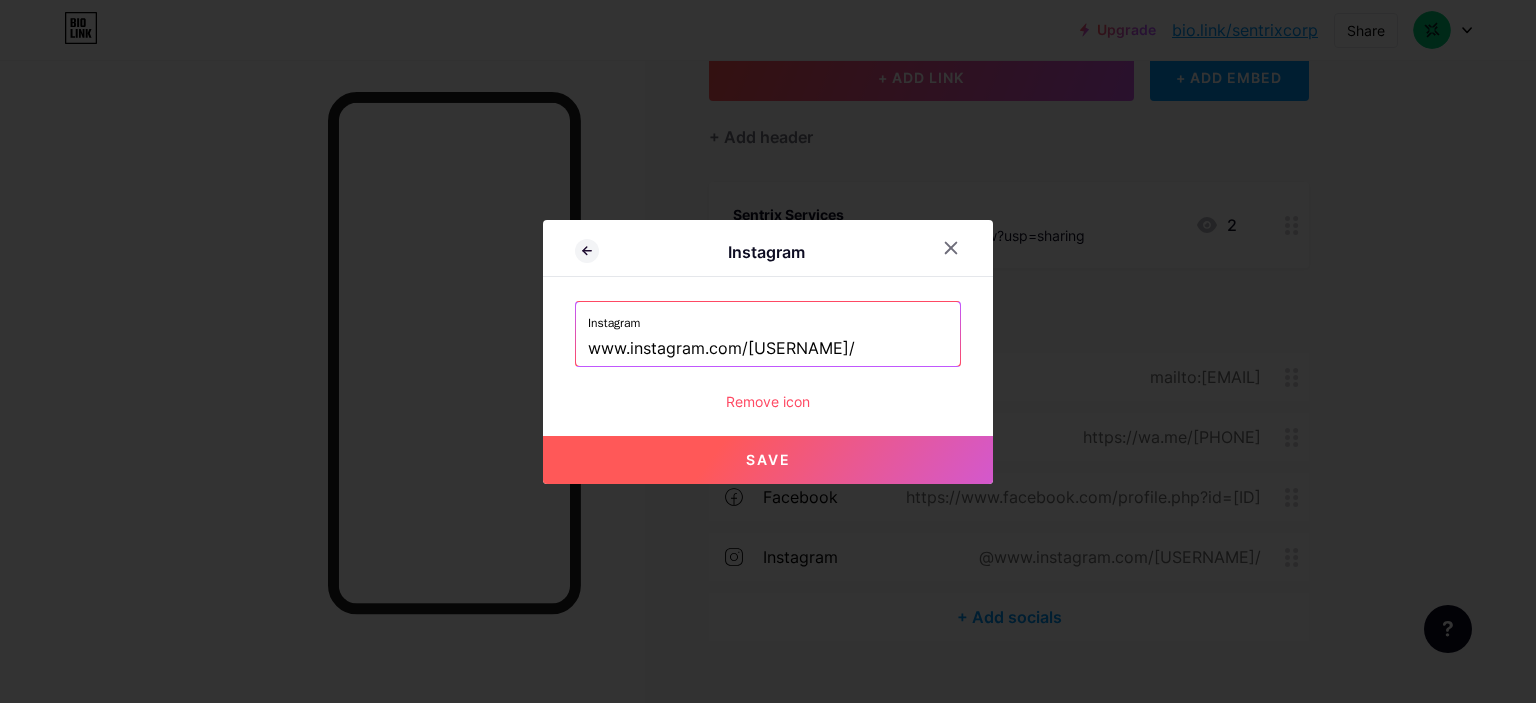 click on "Save" at bounding box center [768, 459] 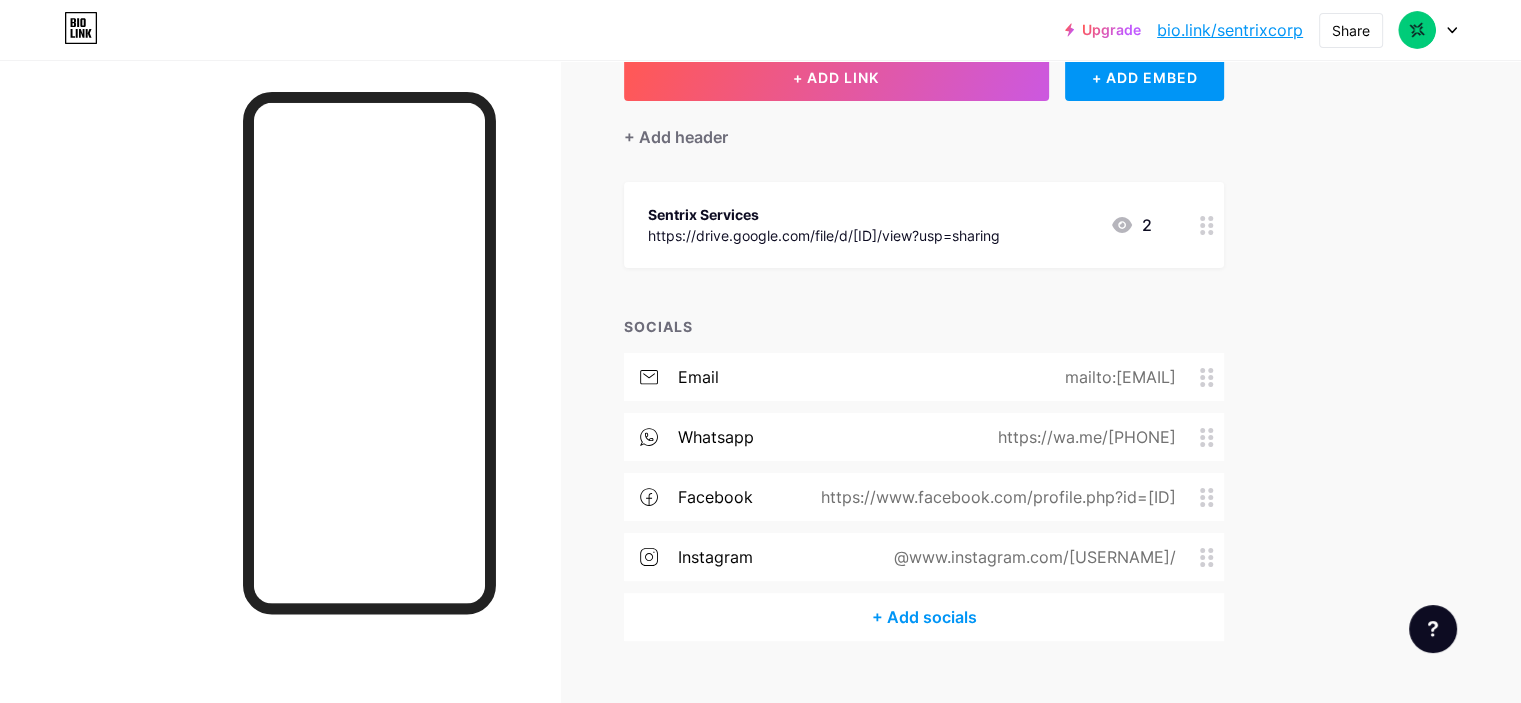 drag, startPoint x: 517, startPoint y: 8, endPoint x: 178, endPoint y: 279, distance: 434.00693 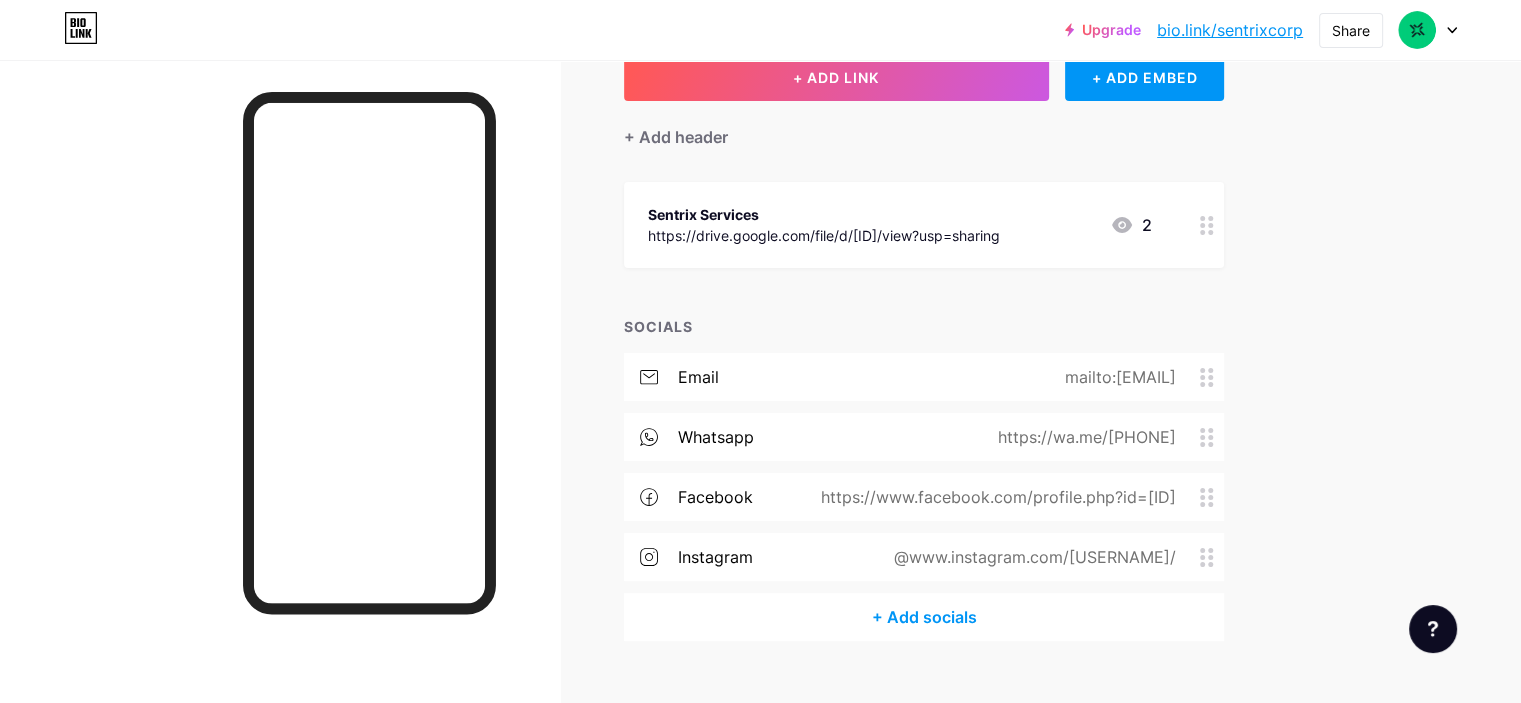 click at bounding box center [280, 411] 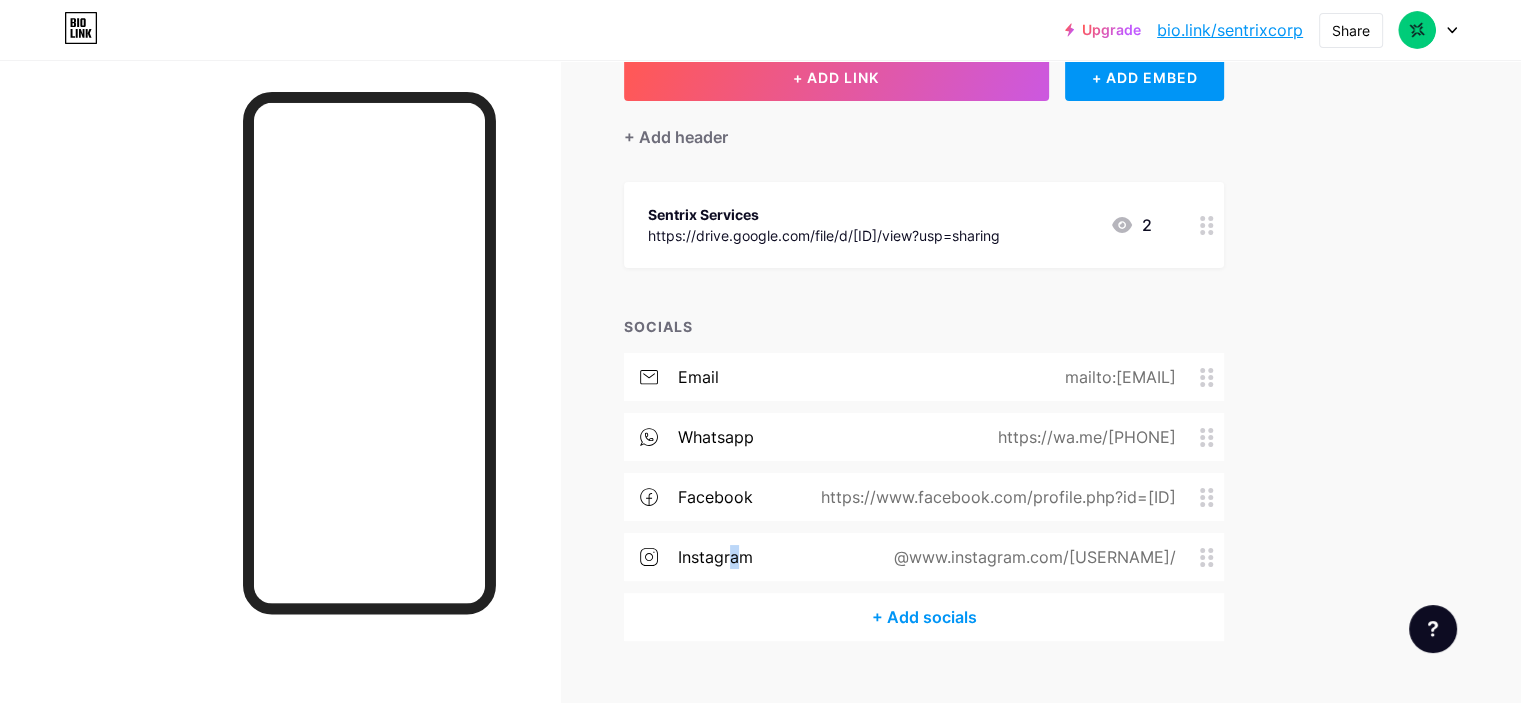 click on "instagram
@[WWW.INSTAGRAM.COM/[USERNAME]/" at bounding box center [924, 557] 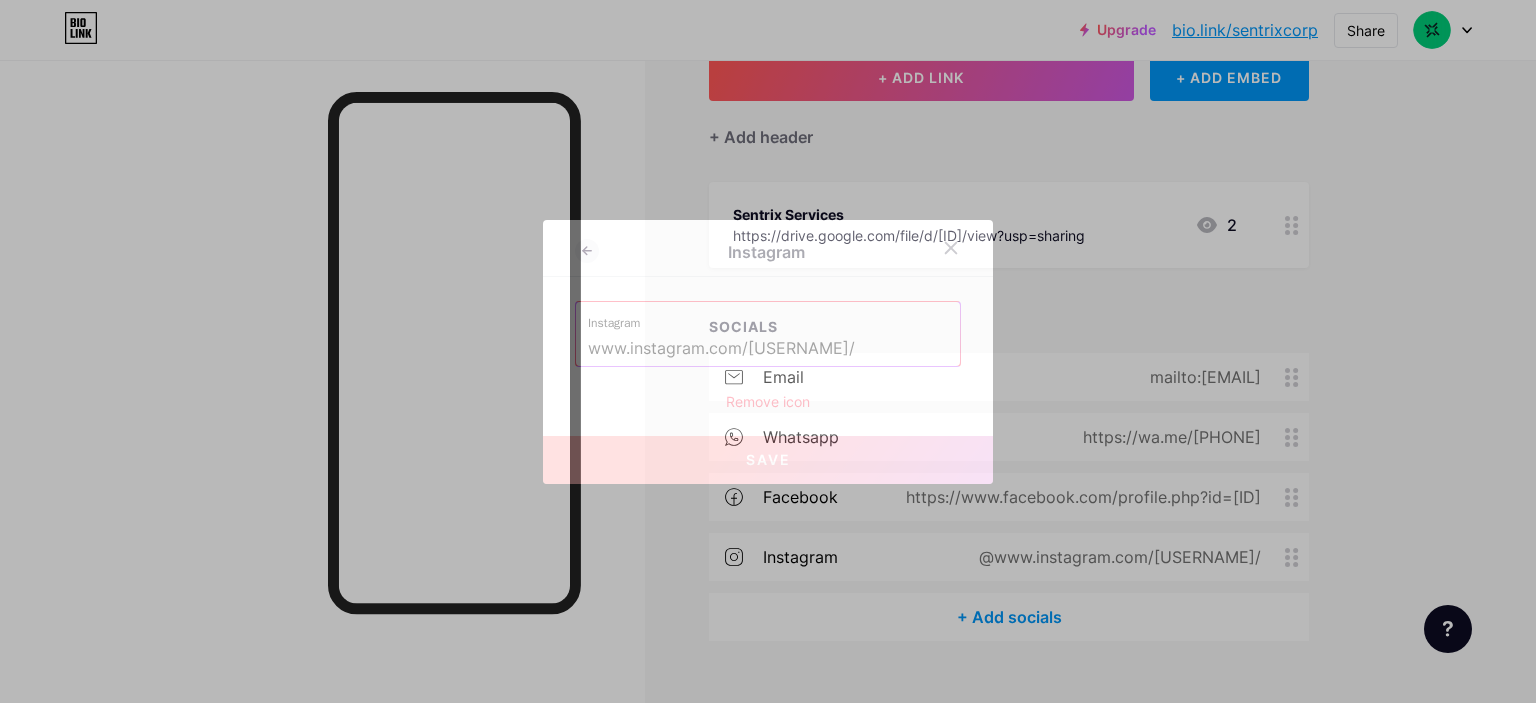 click on "Remove icon" at bounding box center [768, 401] 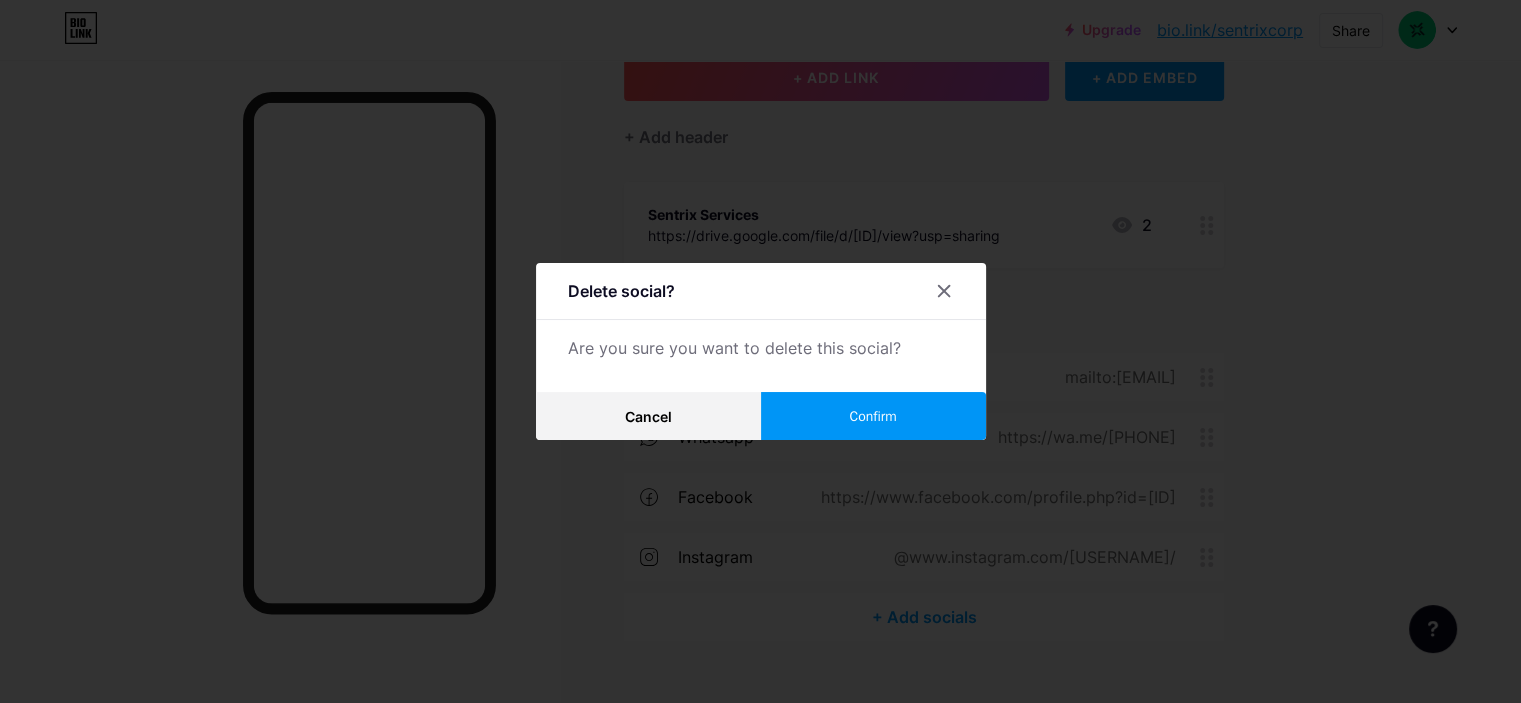 click on "Confirm" at bounding box center (873, 416) 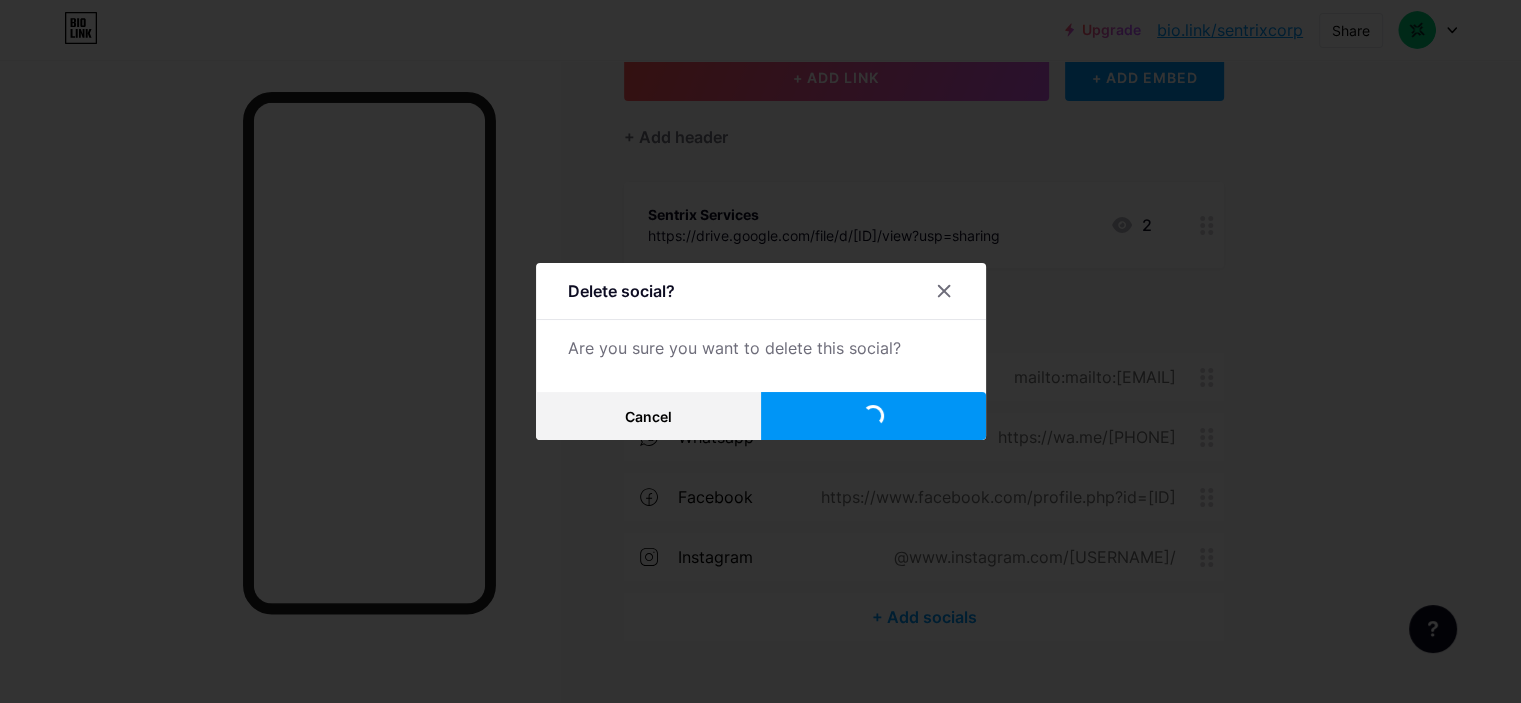 scroll, scrollTop: 109, scrollLeft: 0, axis: vertical 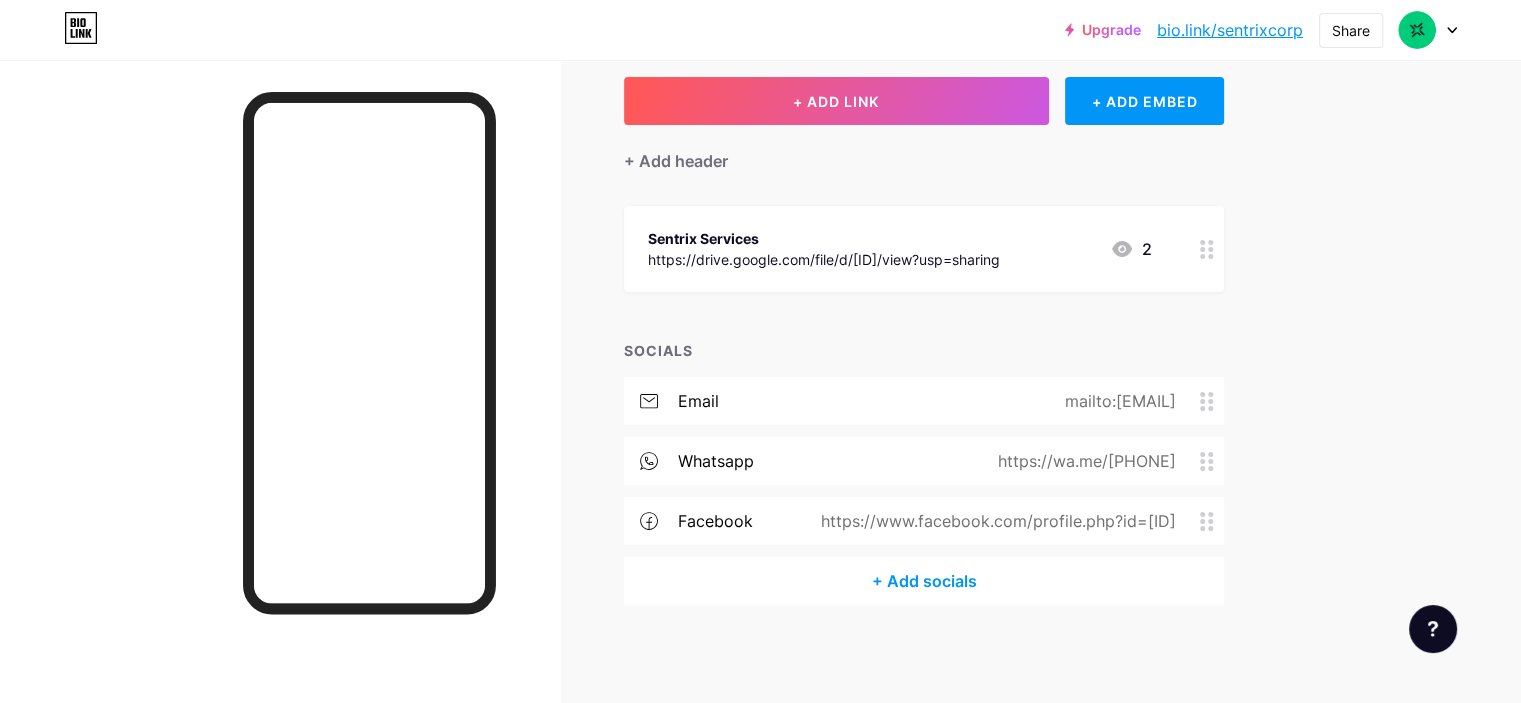 click on "email
mailto:[EMAIL]" at bounding box center (924, 401) 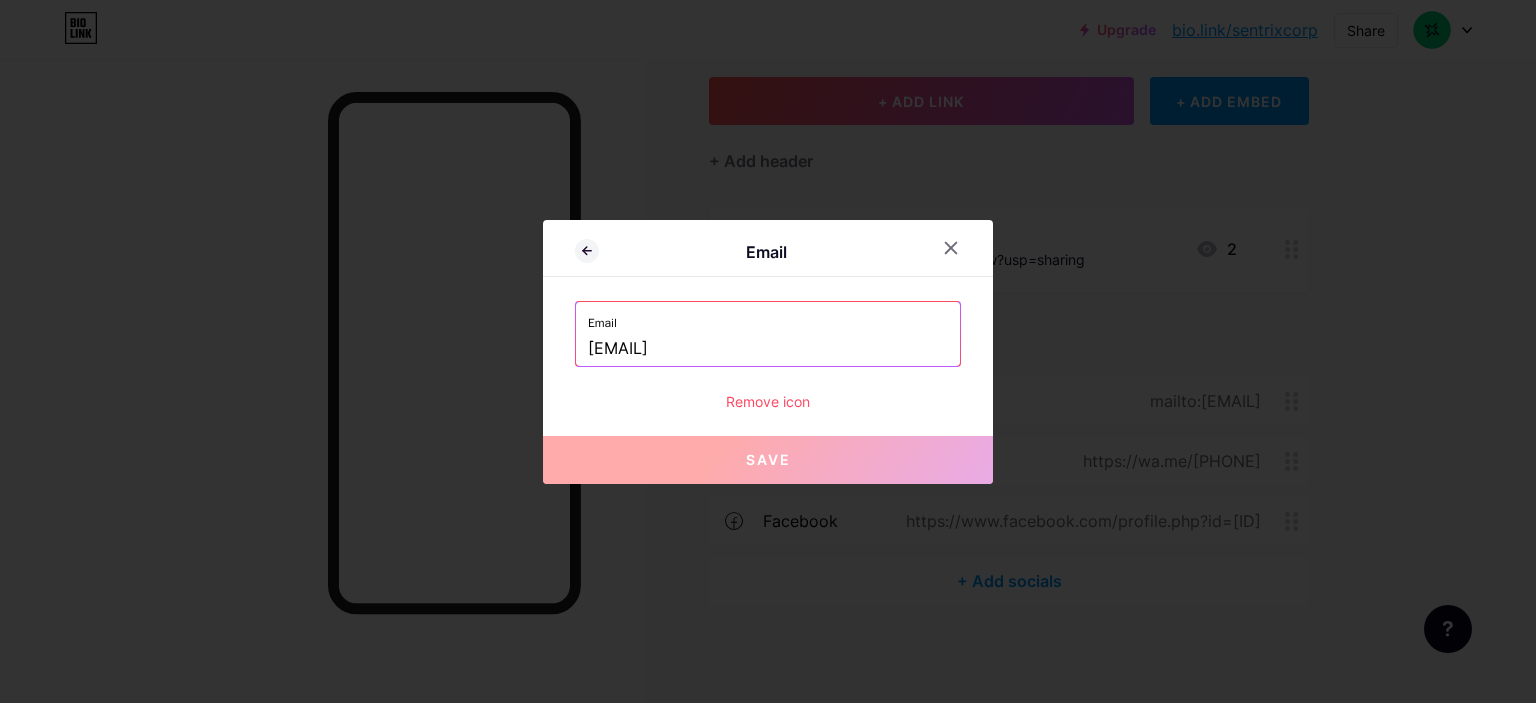 click at bounding box center (768, 351) 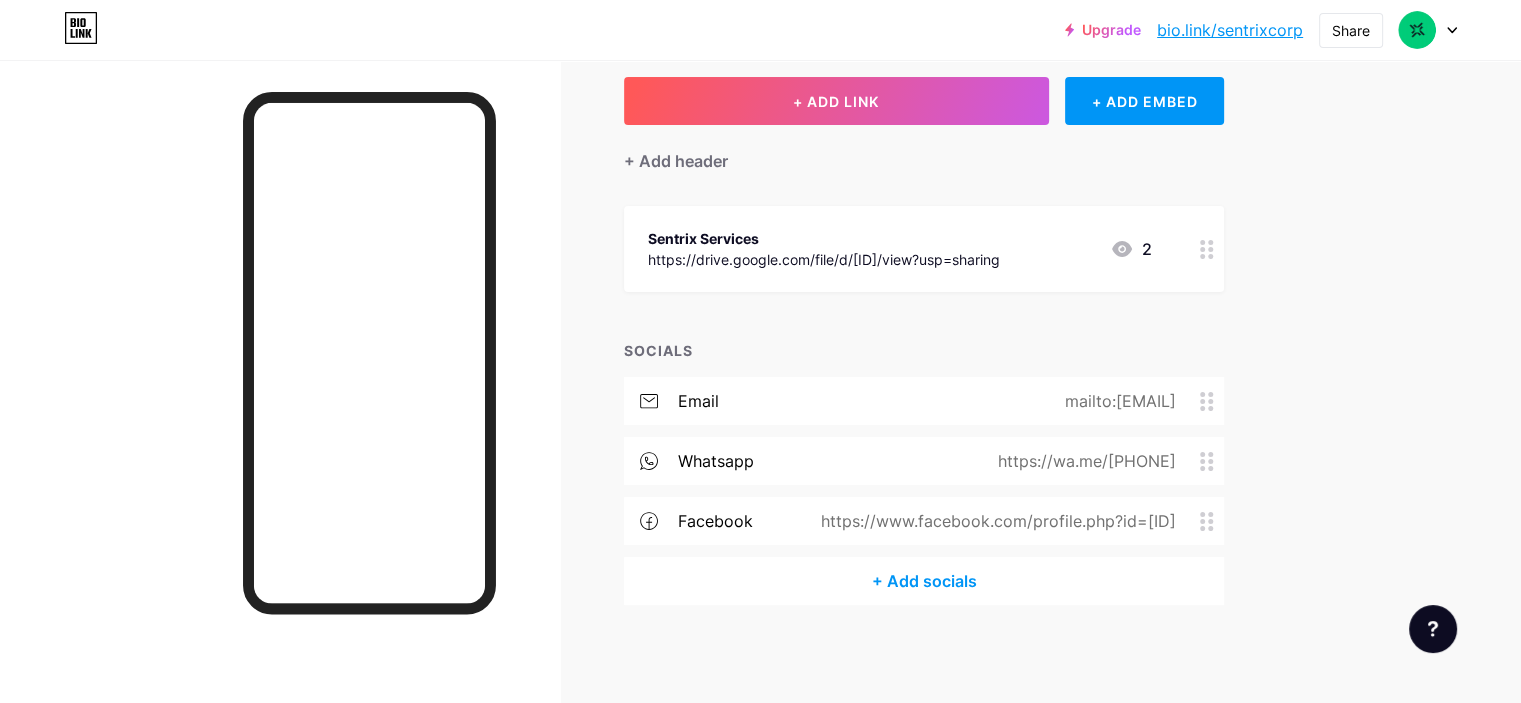 click on "email" at bounding box center [698, 401] 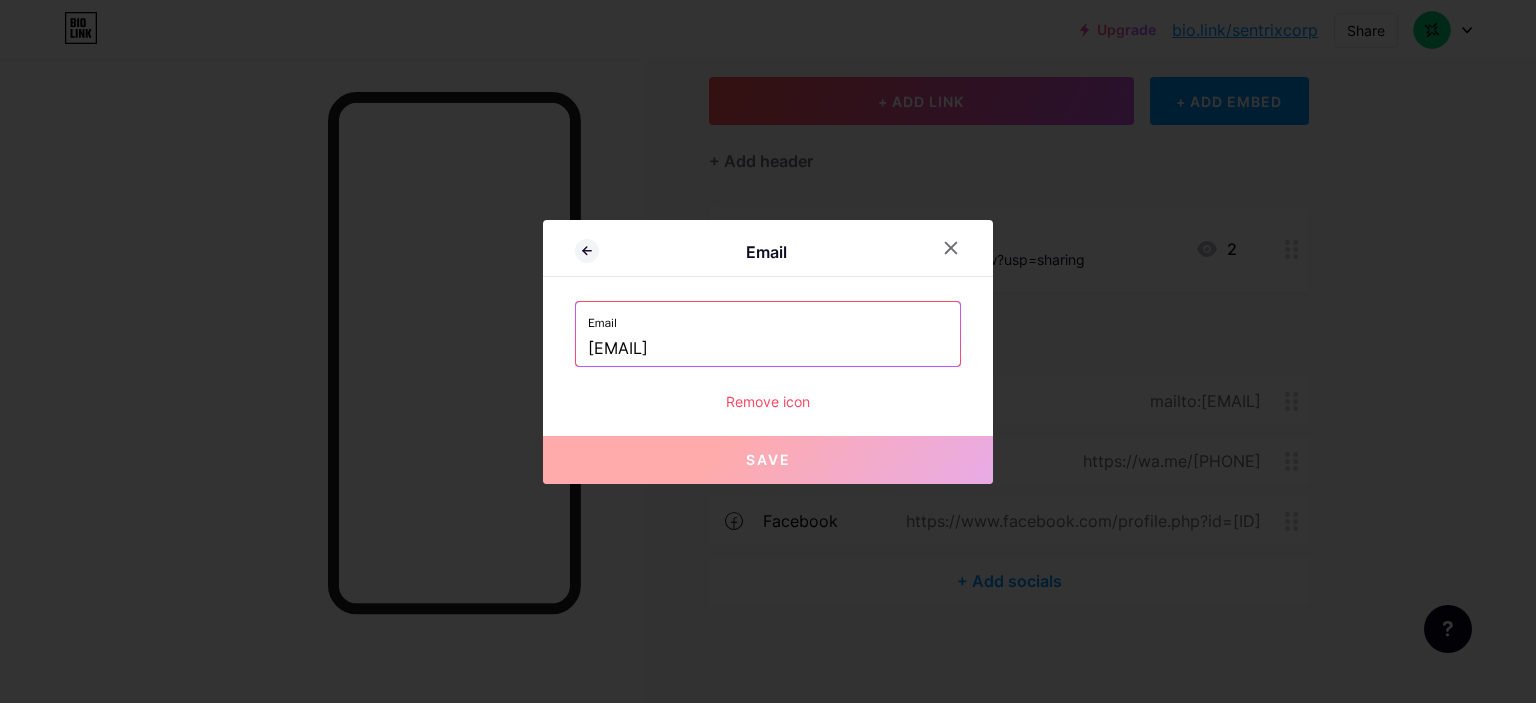 click on "Email   [EMAIL]
Remove icon" at bounding box center (768, 356) 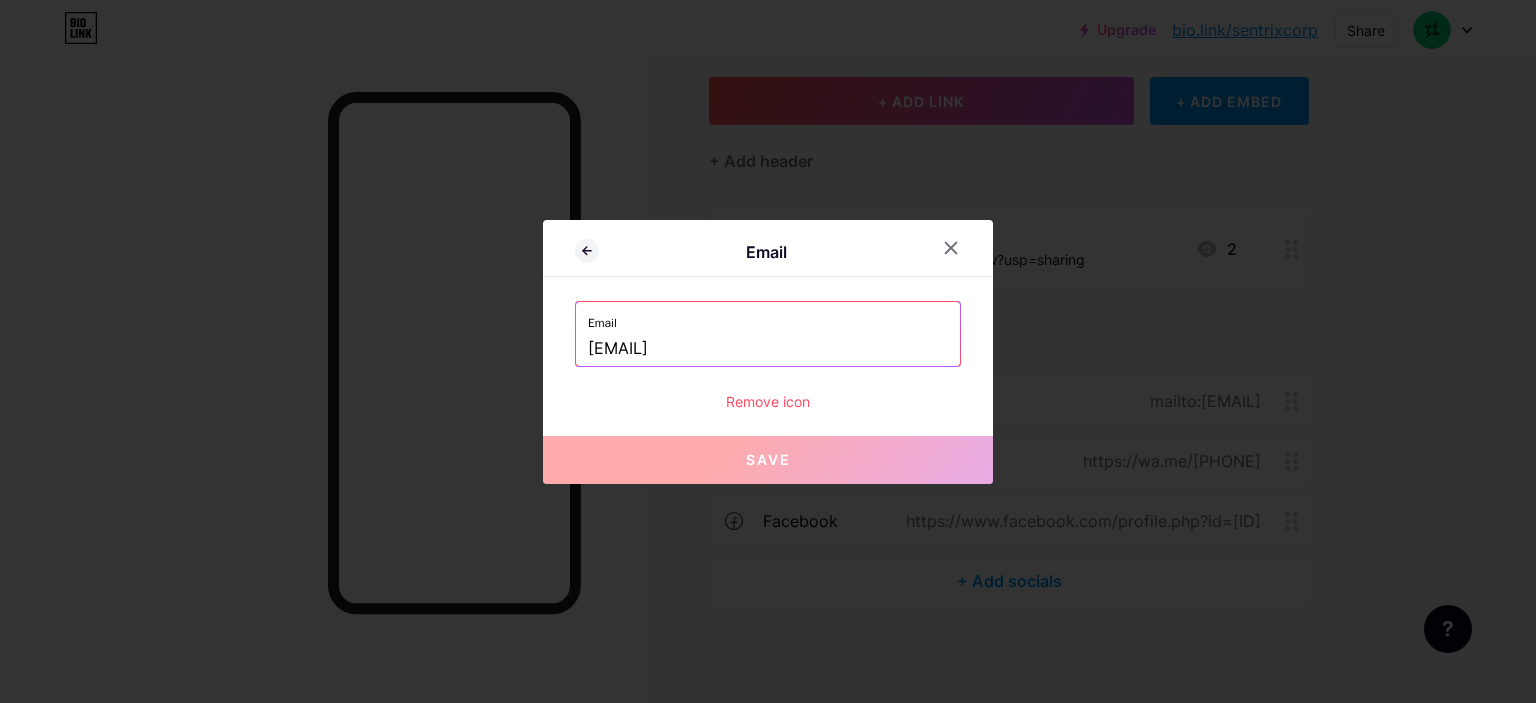 click on "Remove icon" at bounding box center (768, 401) 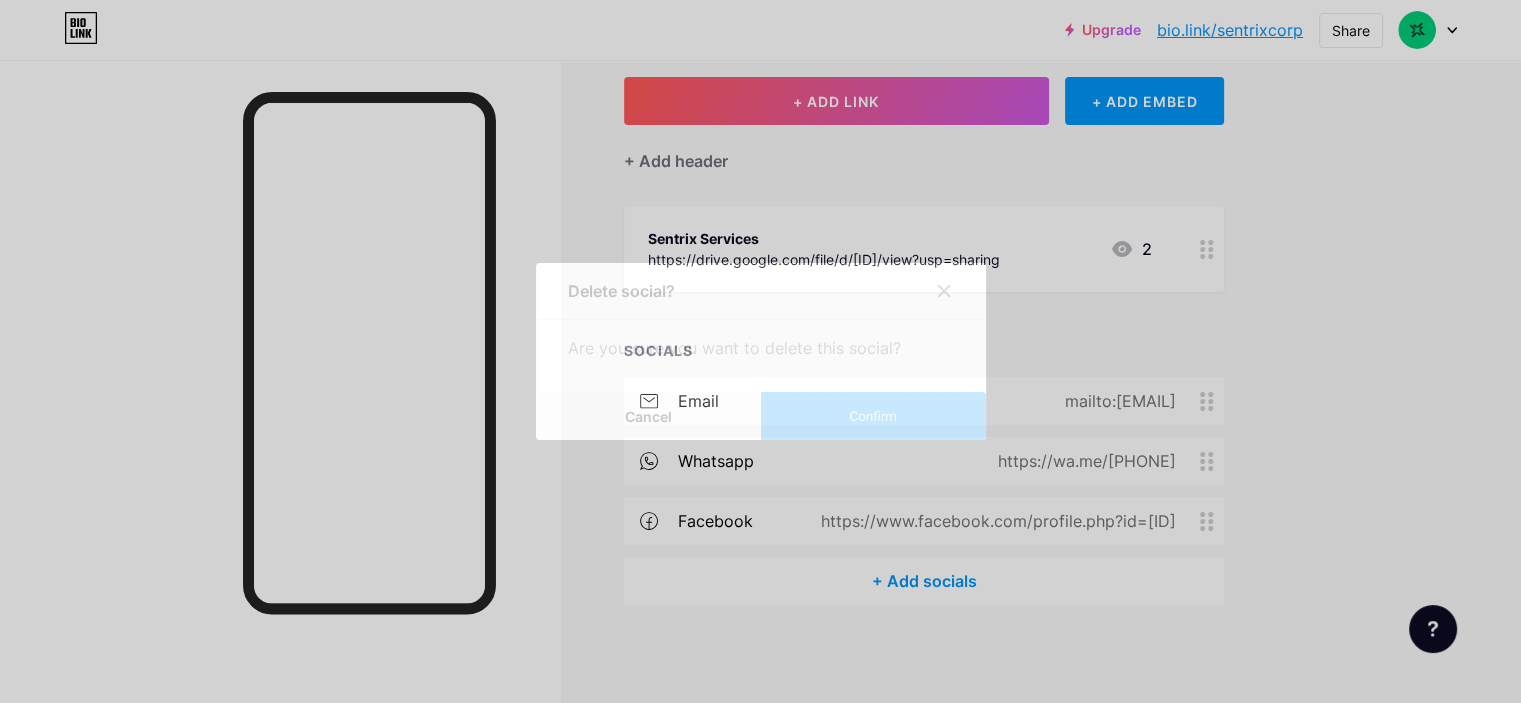 click on "Confirm" at bounding box center (872, 416) 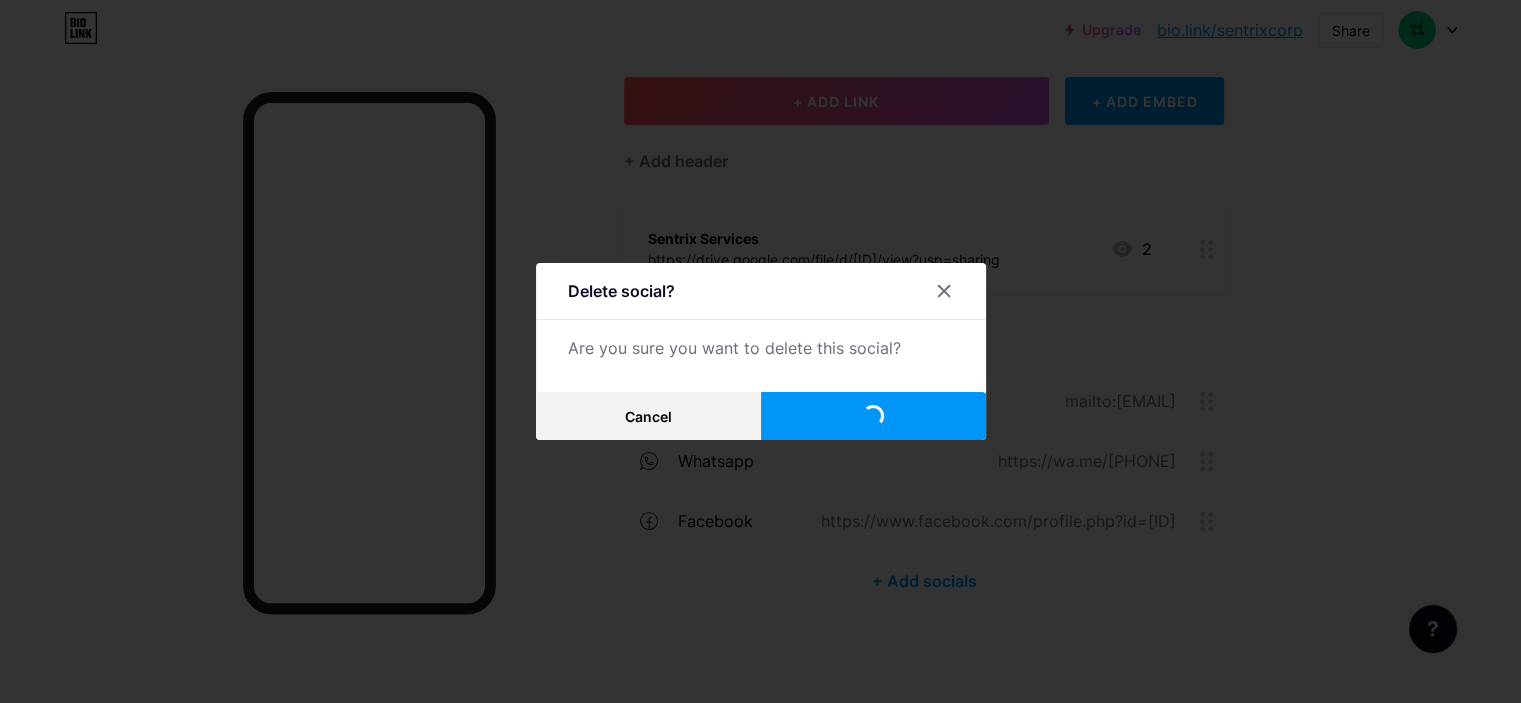 scroll, scrollTop: 49, scrollLeft: 0, axis: vertical 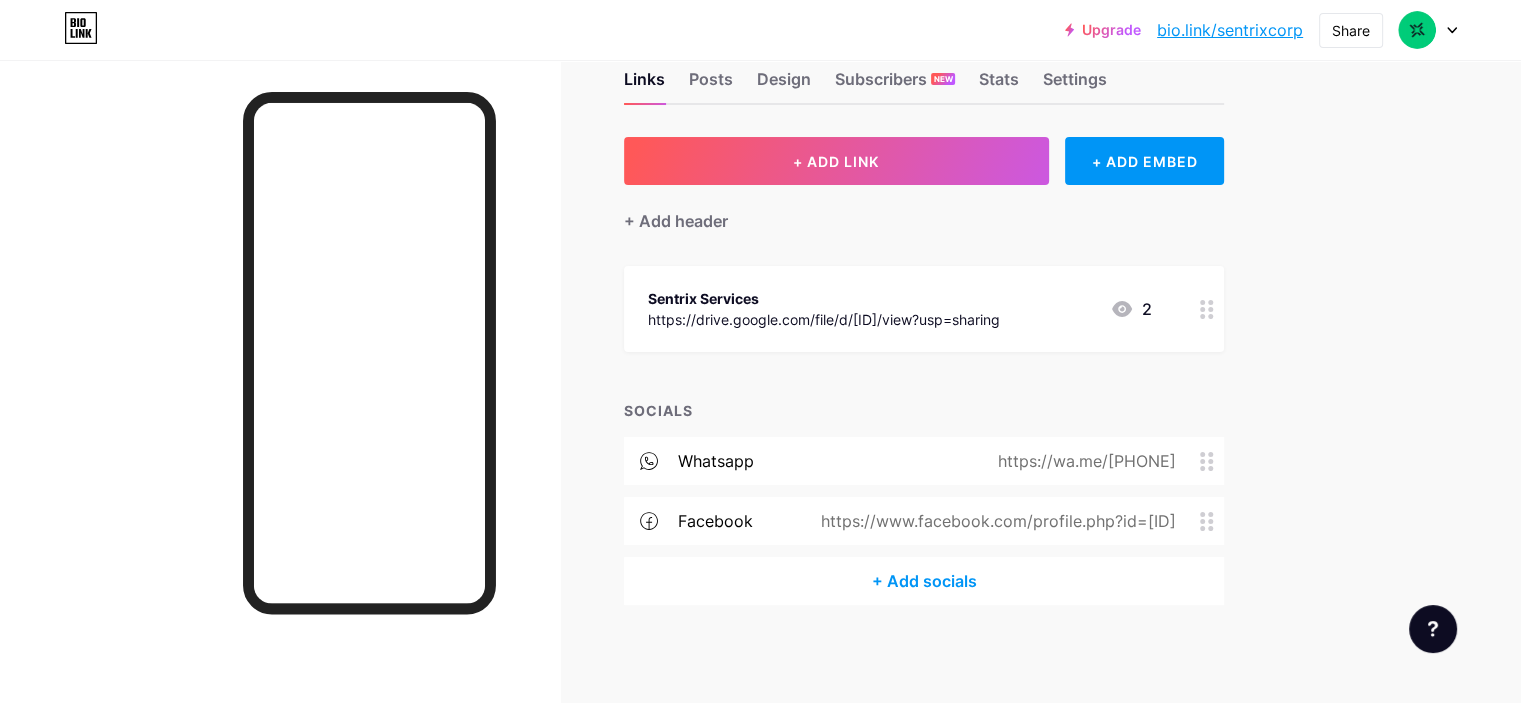 click on "+ Add socials" at bounding box center (924, 581) 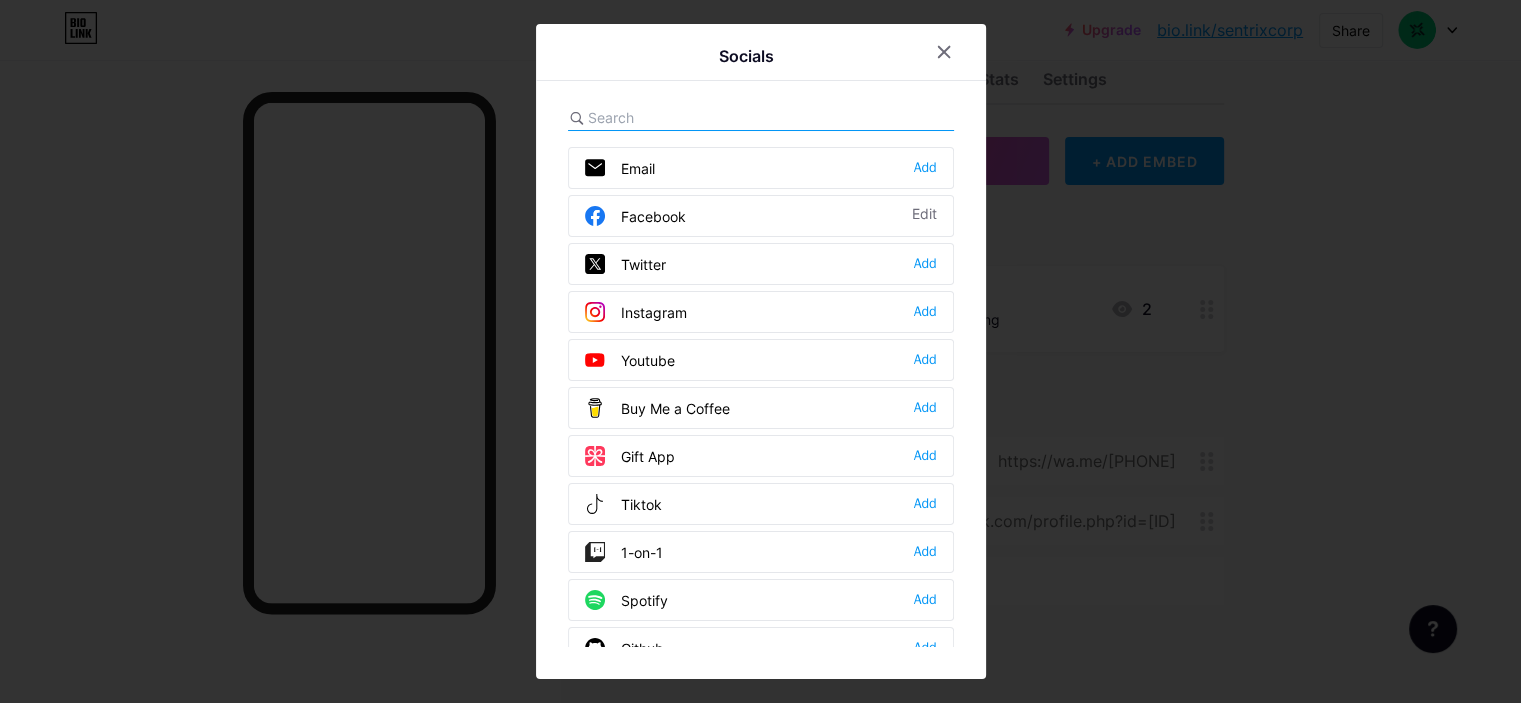 click at bounding box center (760, 351) 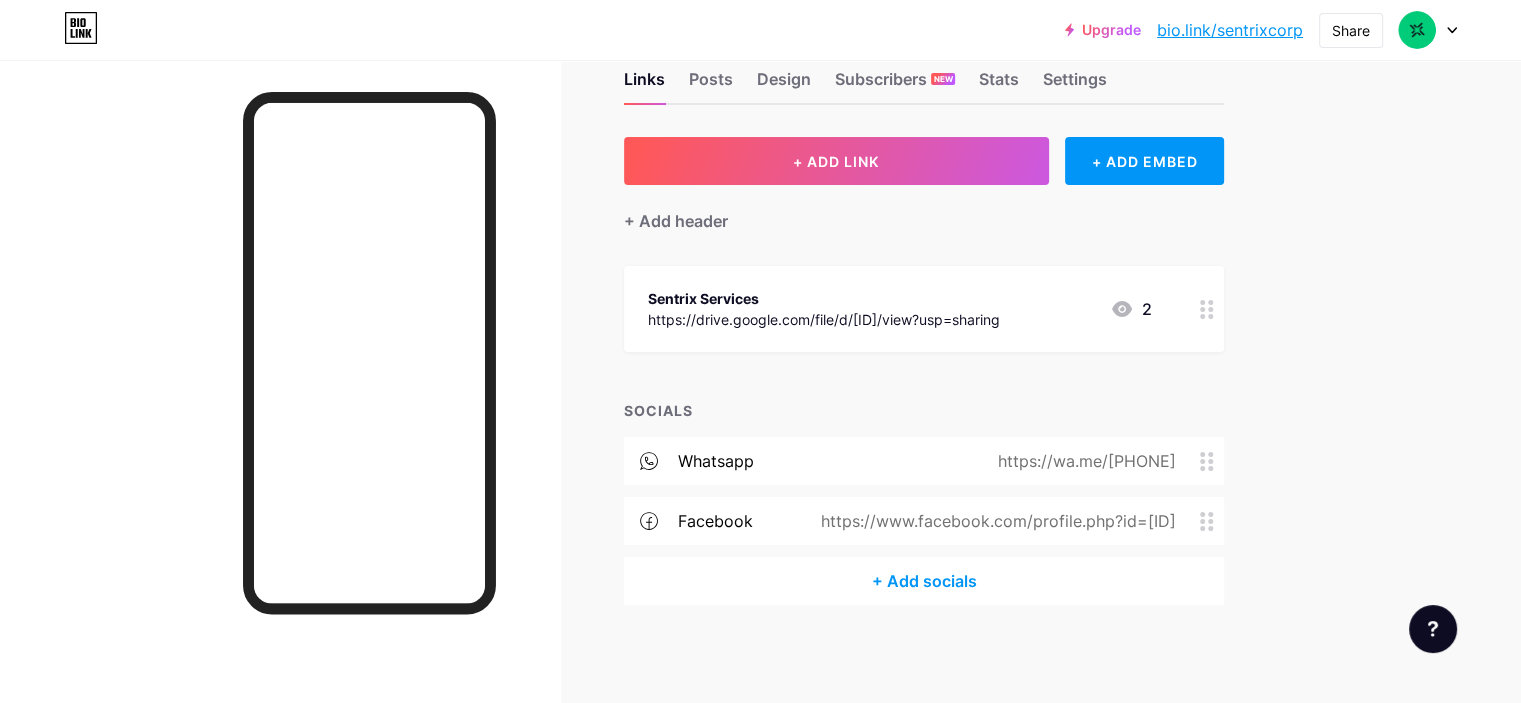 click on "+ Add socials" at bounding box center [924, 581] 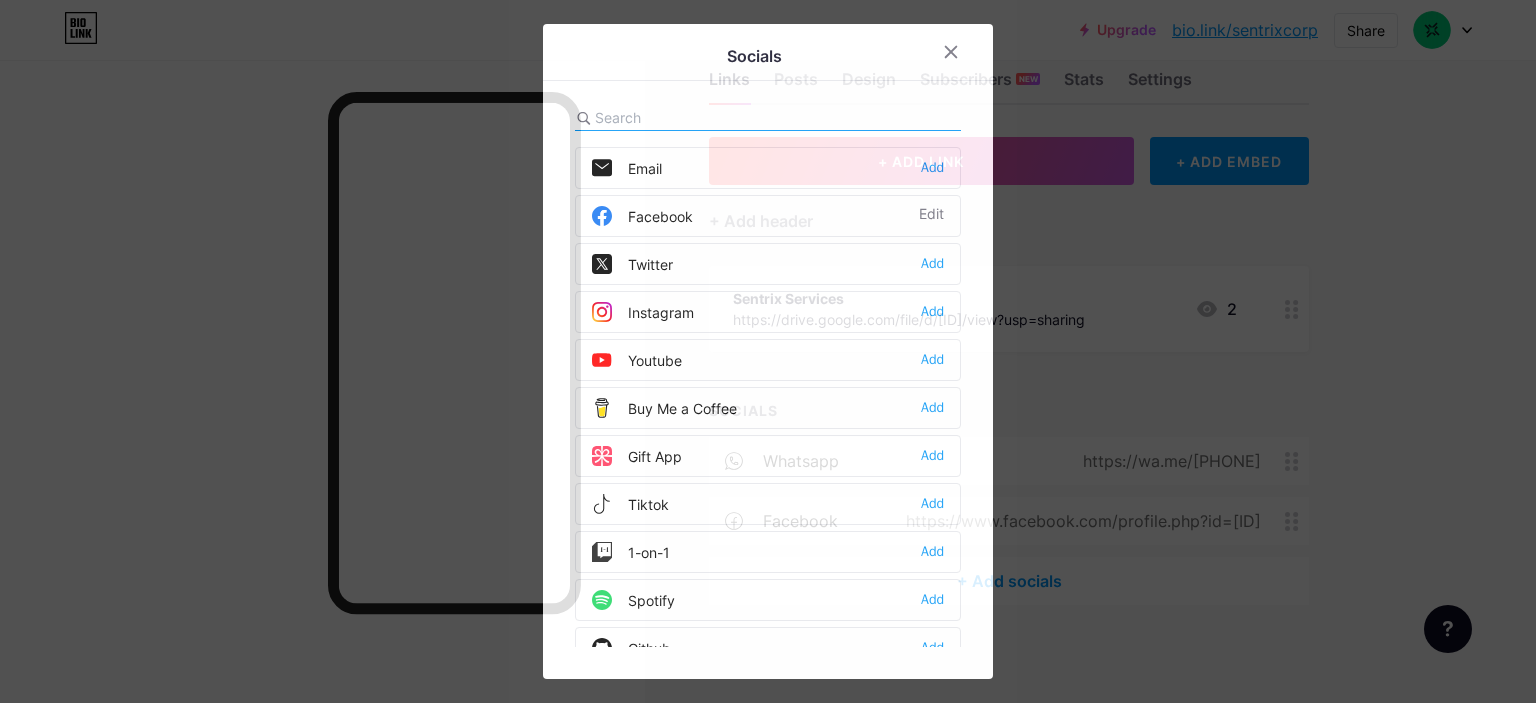 click on "Instagram" at bounding box center (643, 312) 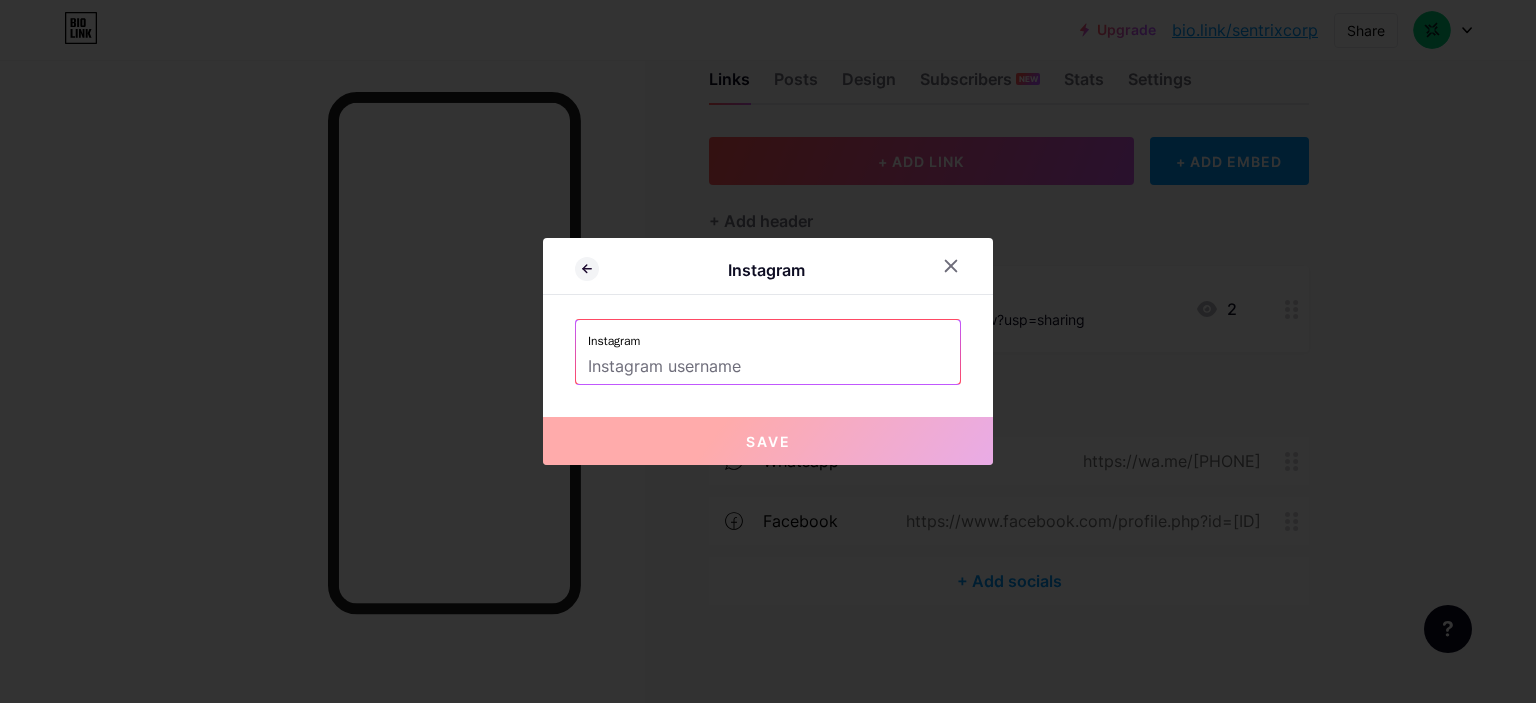 click on "Instagram" at bounding box center (768, 335) 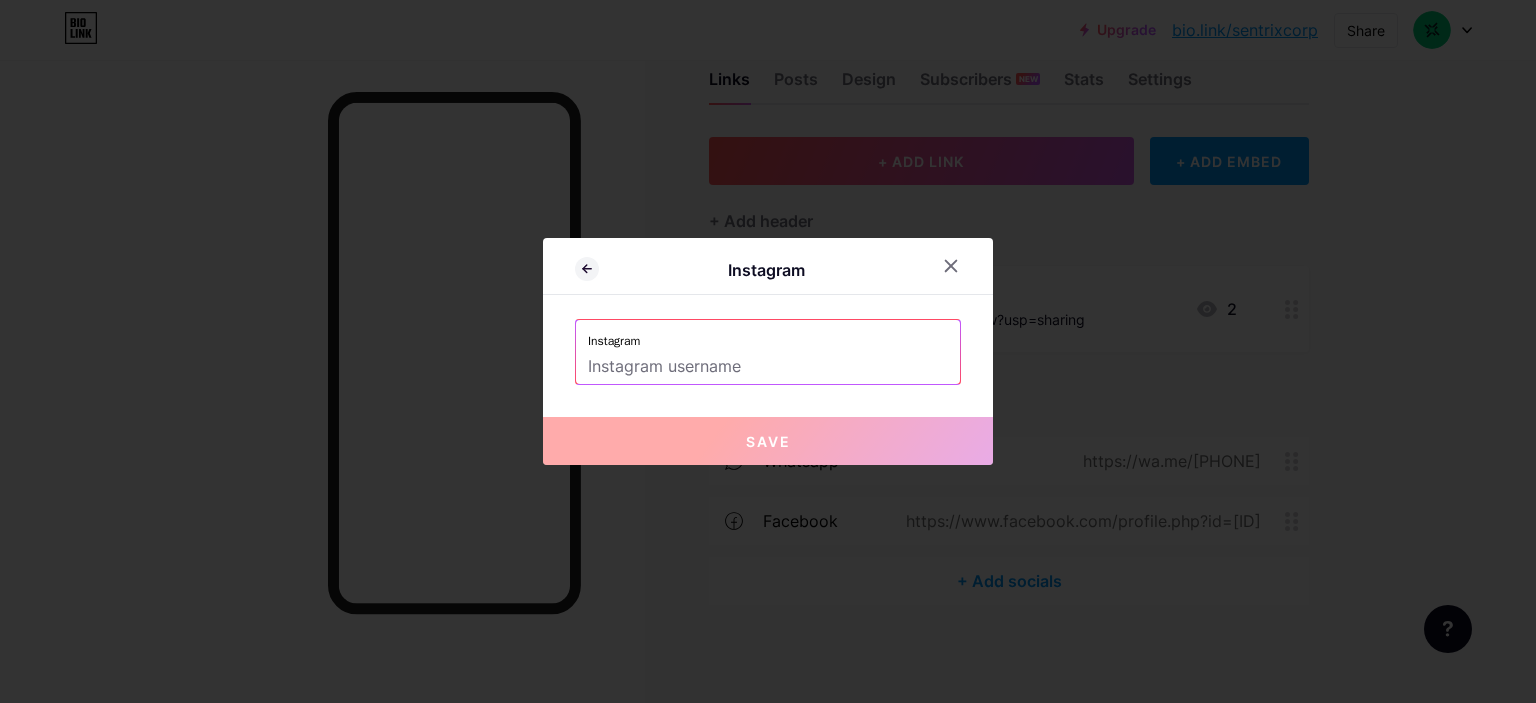 type on "S" 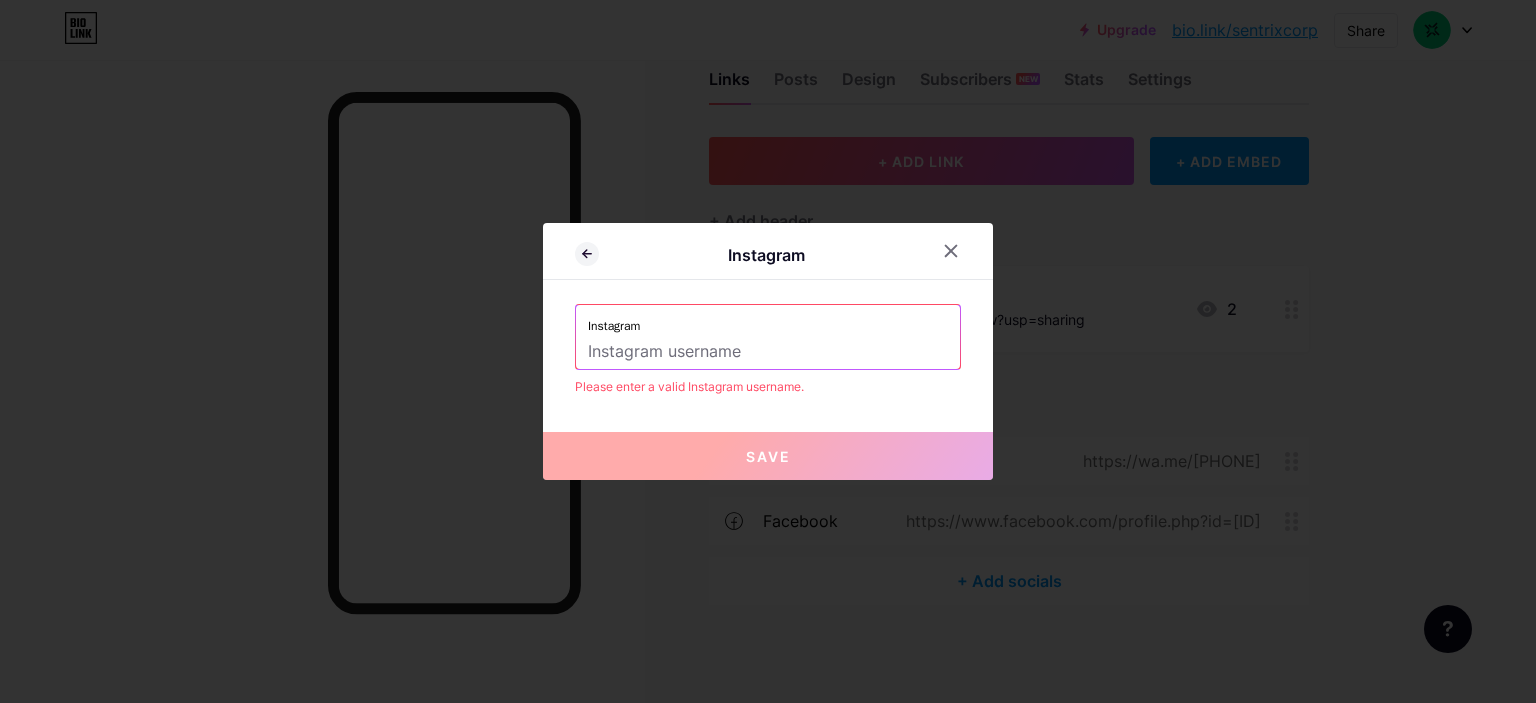 type on "S" 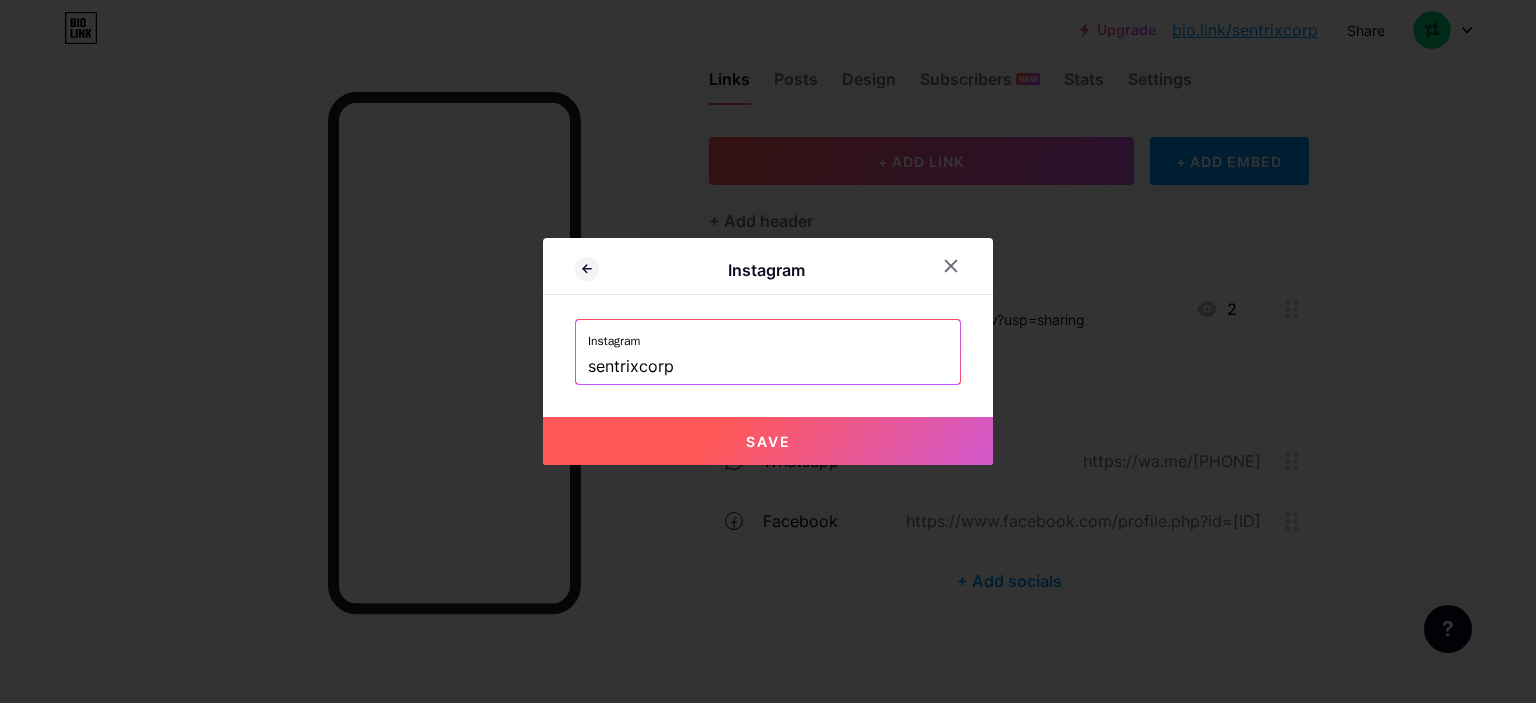 click on "Save" at bounding box center [768, 441] 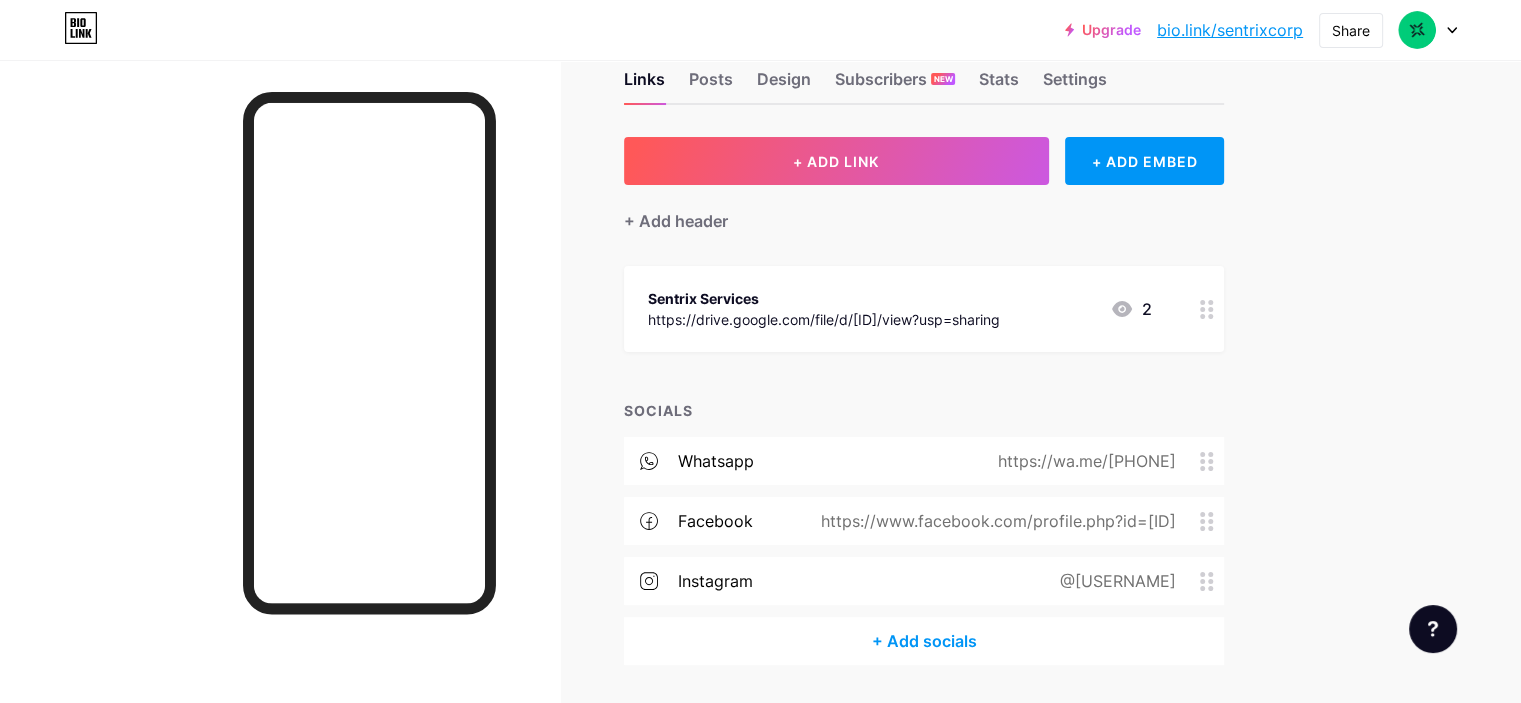 click on "+ Add socials" at bounding box center (924, 641) 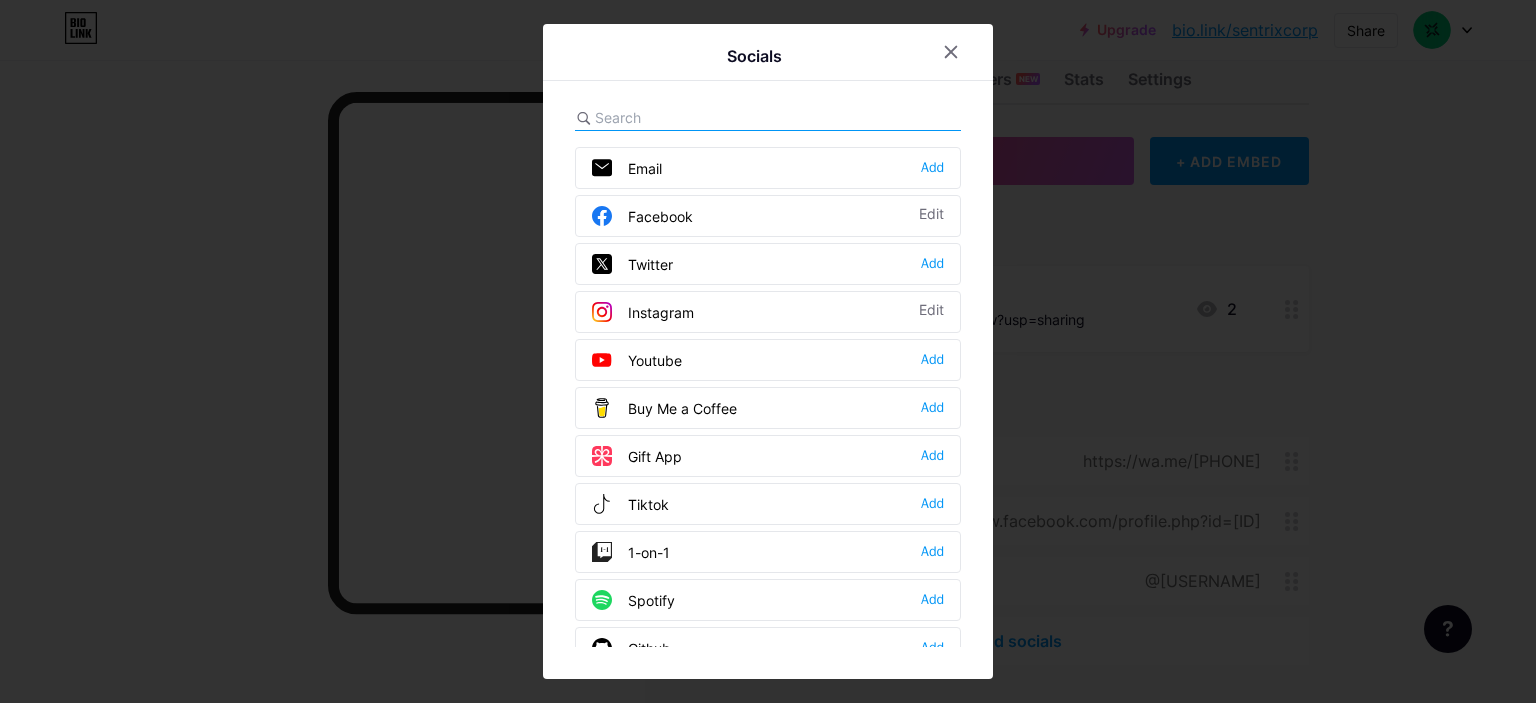click on "Email" at bounding box center [627, 168] 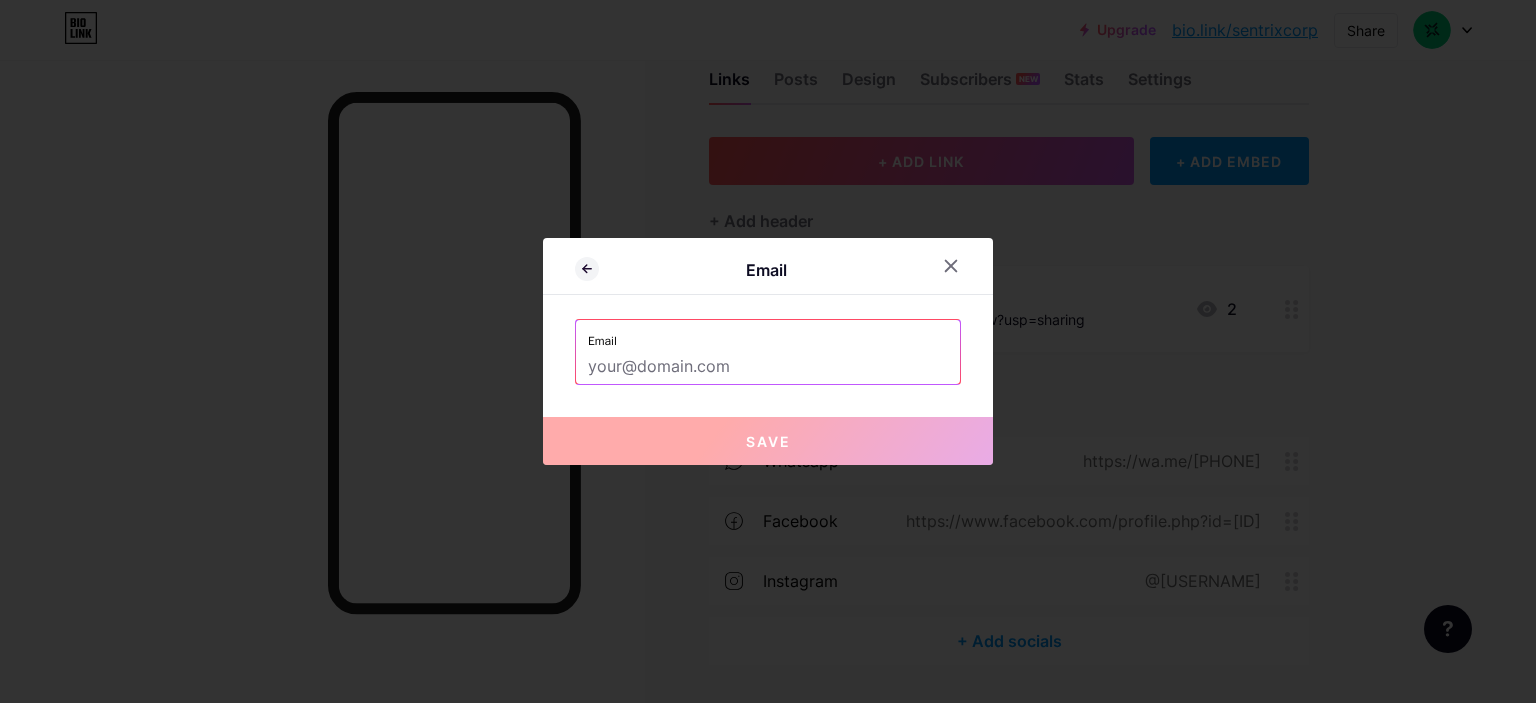 click at bounding box center [768, 367] 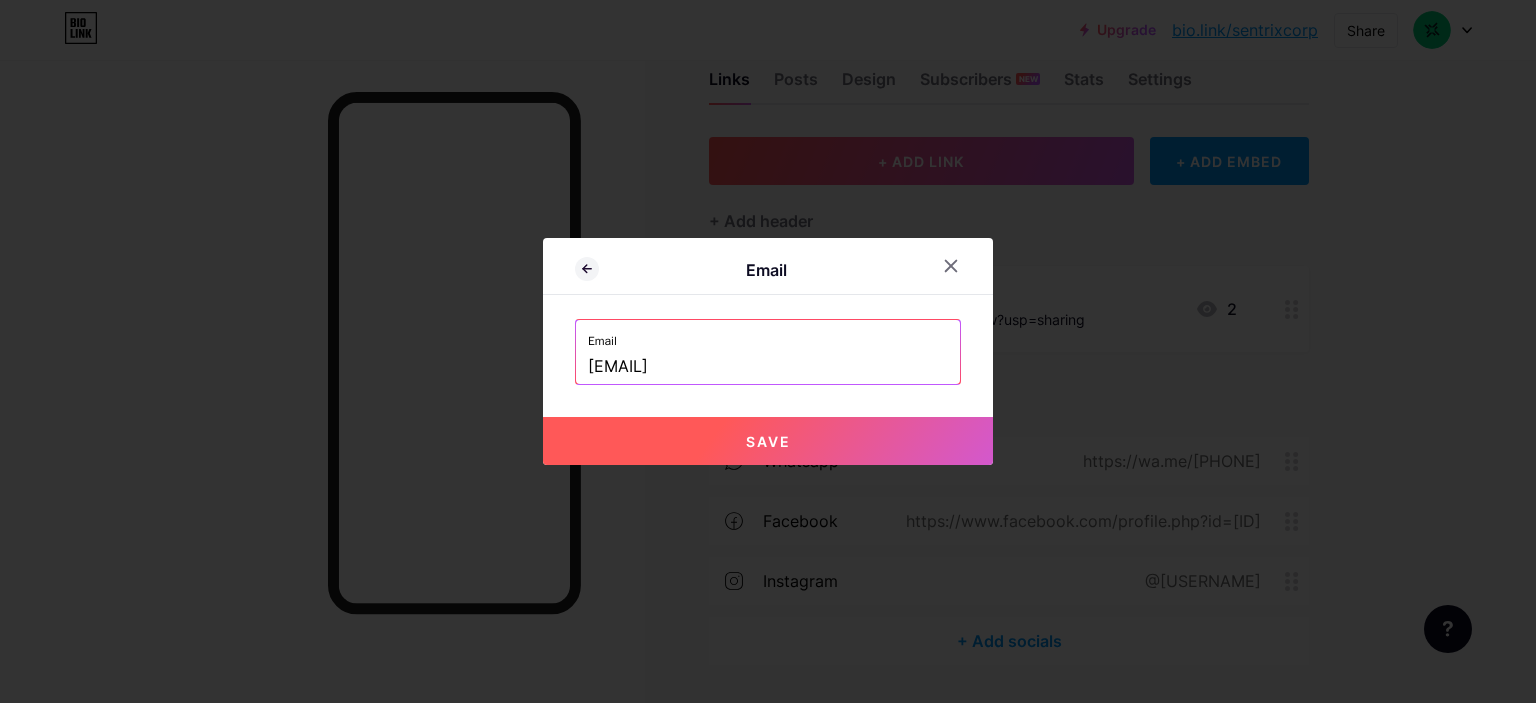 click on "Save" at bounding box center (768, 441) 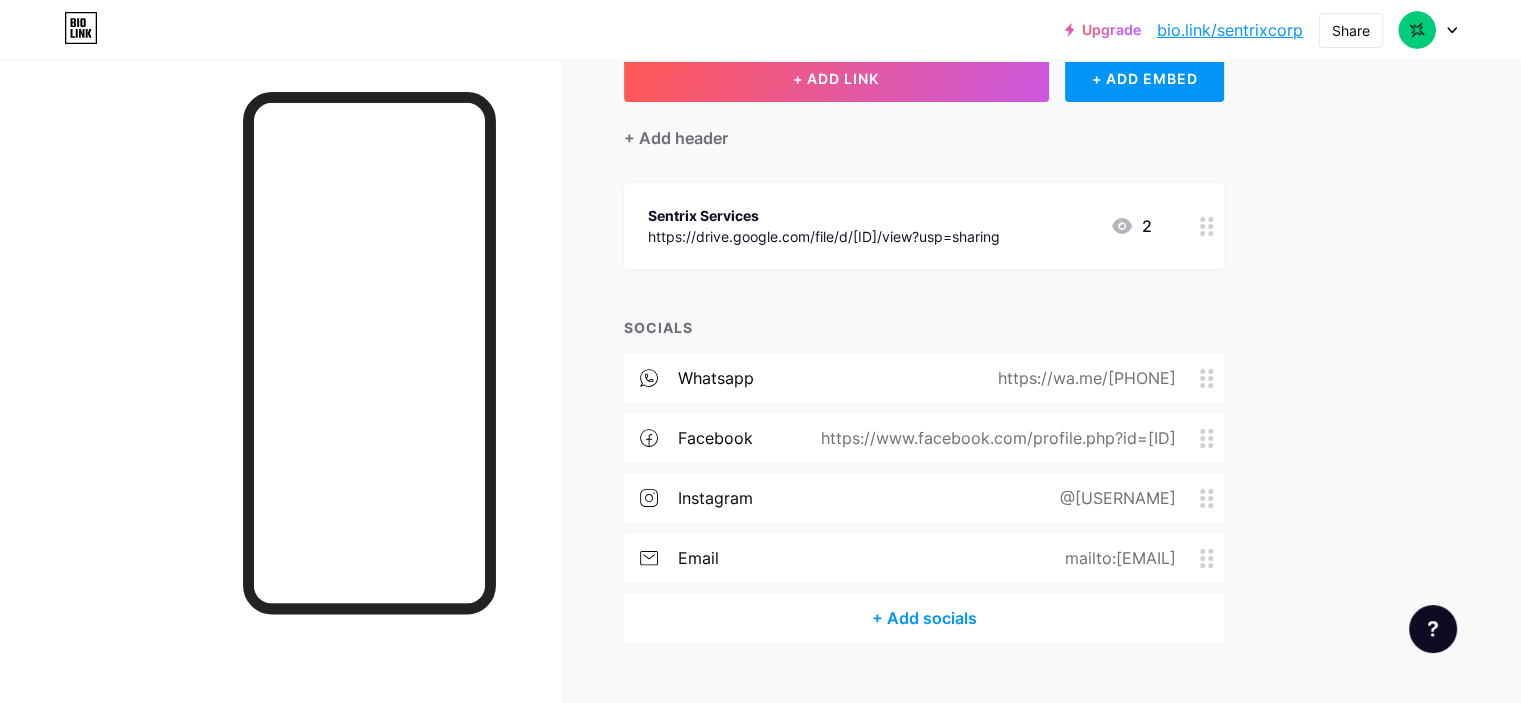 scroll, scrollTop: 169, scrollLeft: 0, axis: vertical 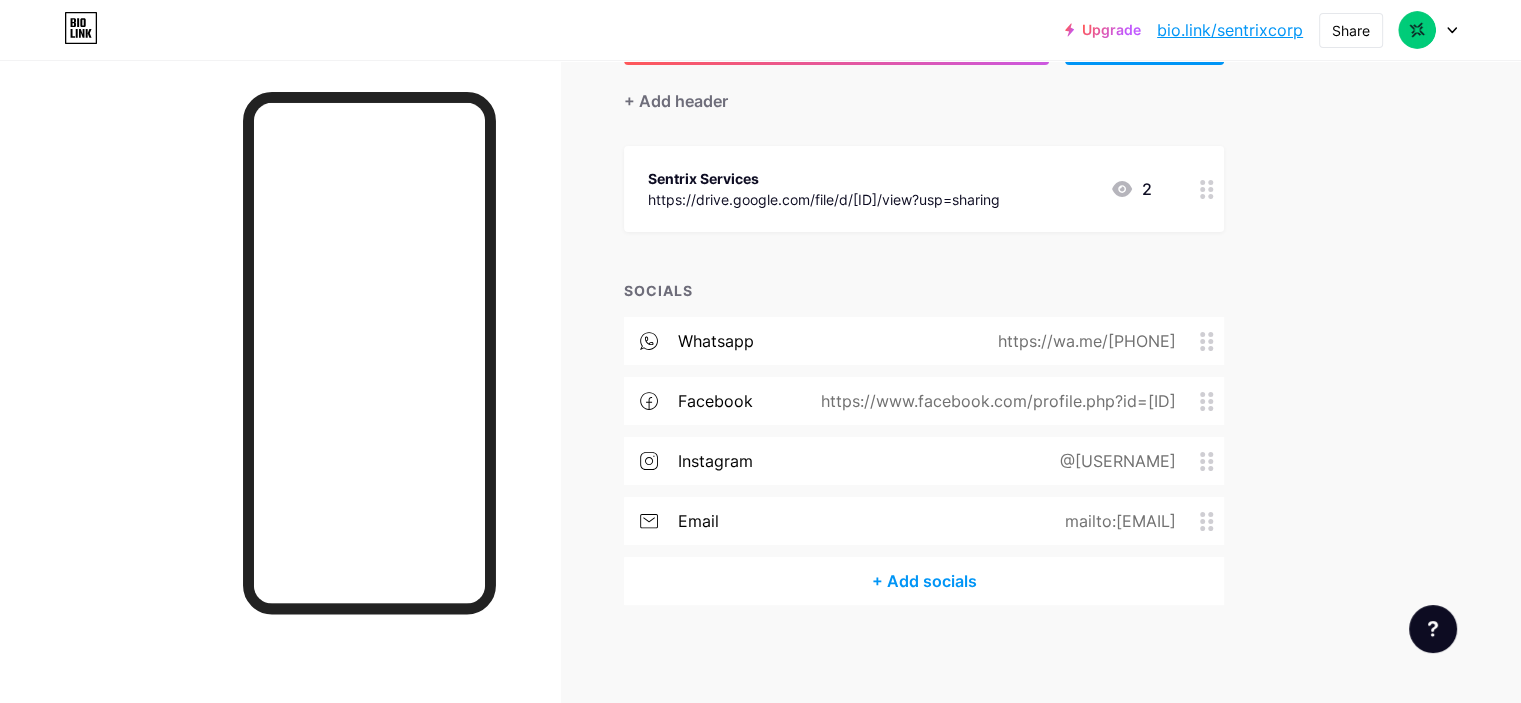 type 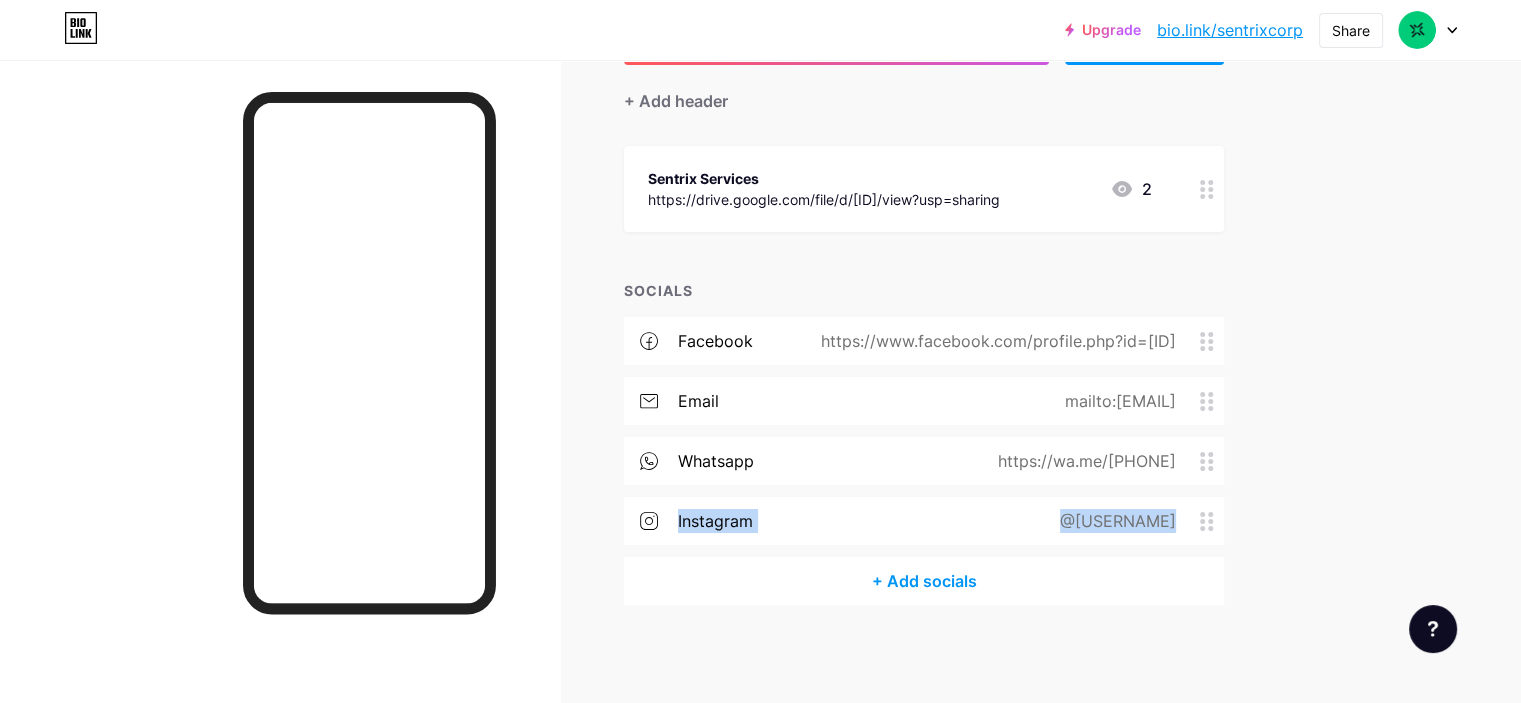 drag, startPoint x: 1300, startPoint y: 443, endPoint x: 1300, endPoint y: 515, distance: 72 